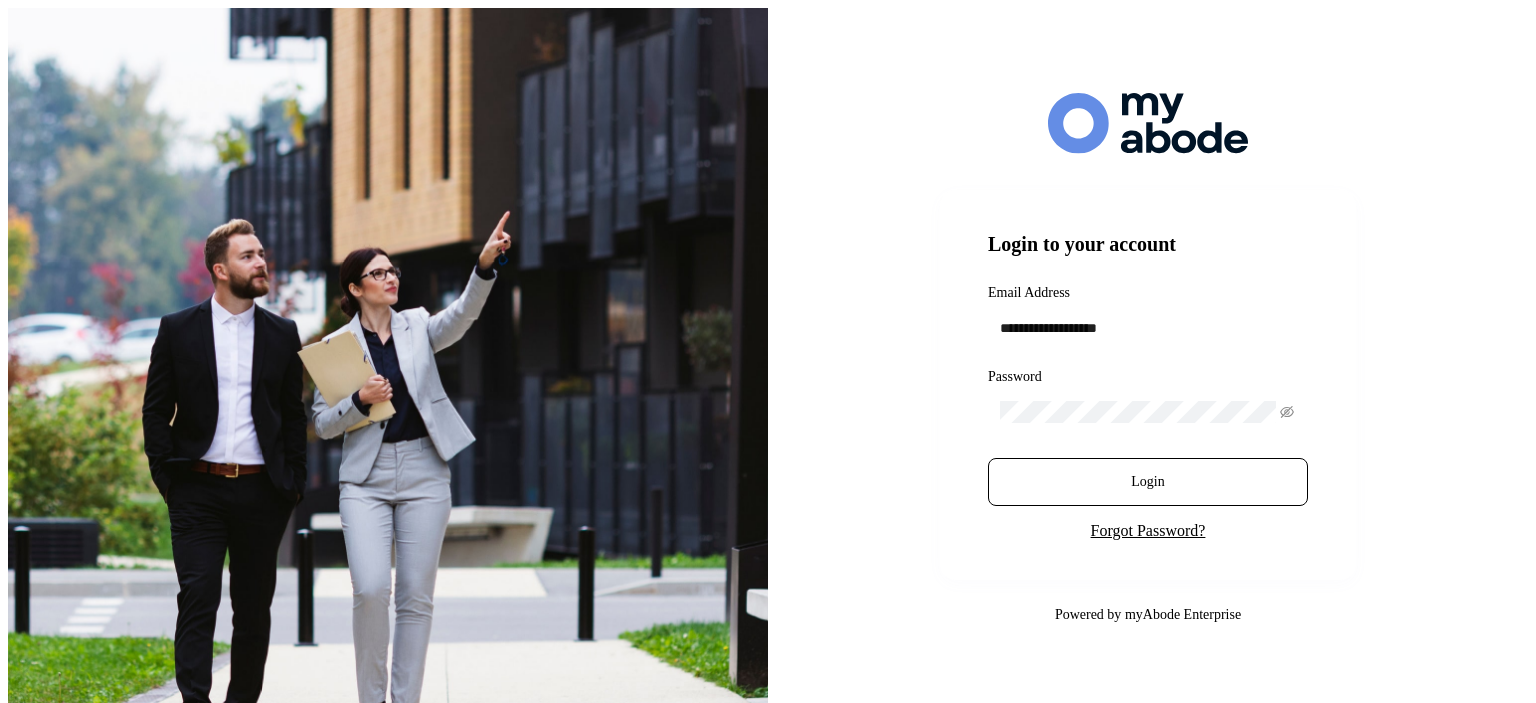 scroll, scrollTop: 0, scrollLeft: 0, axis: both 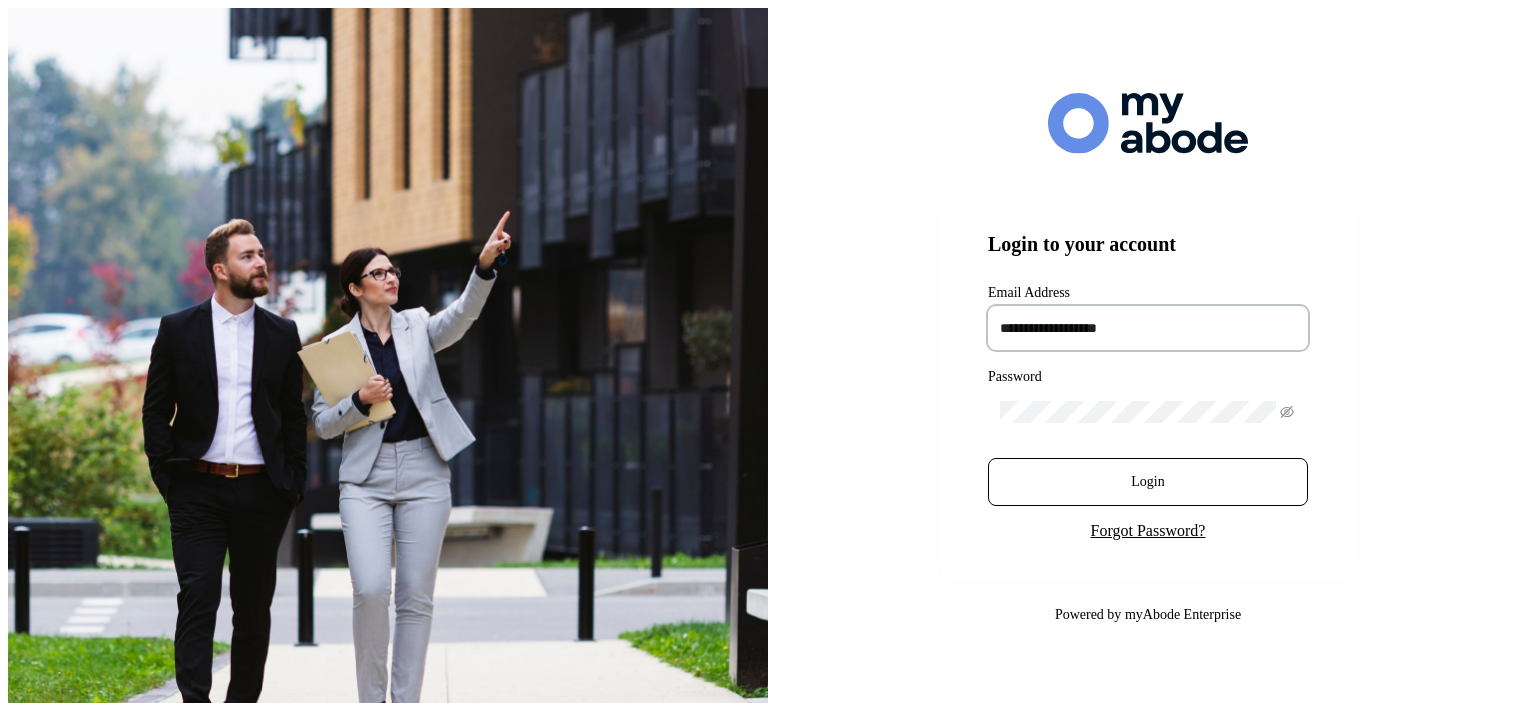 click at bounding box center (1148, 328) 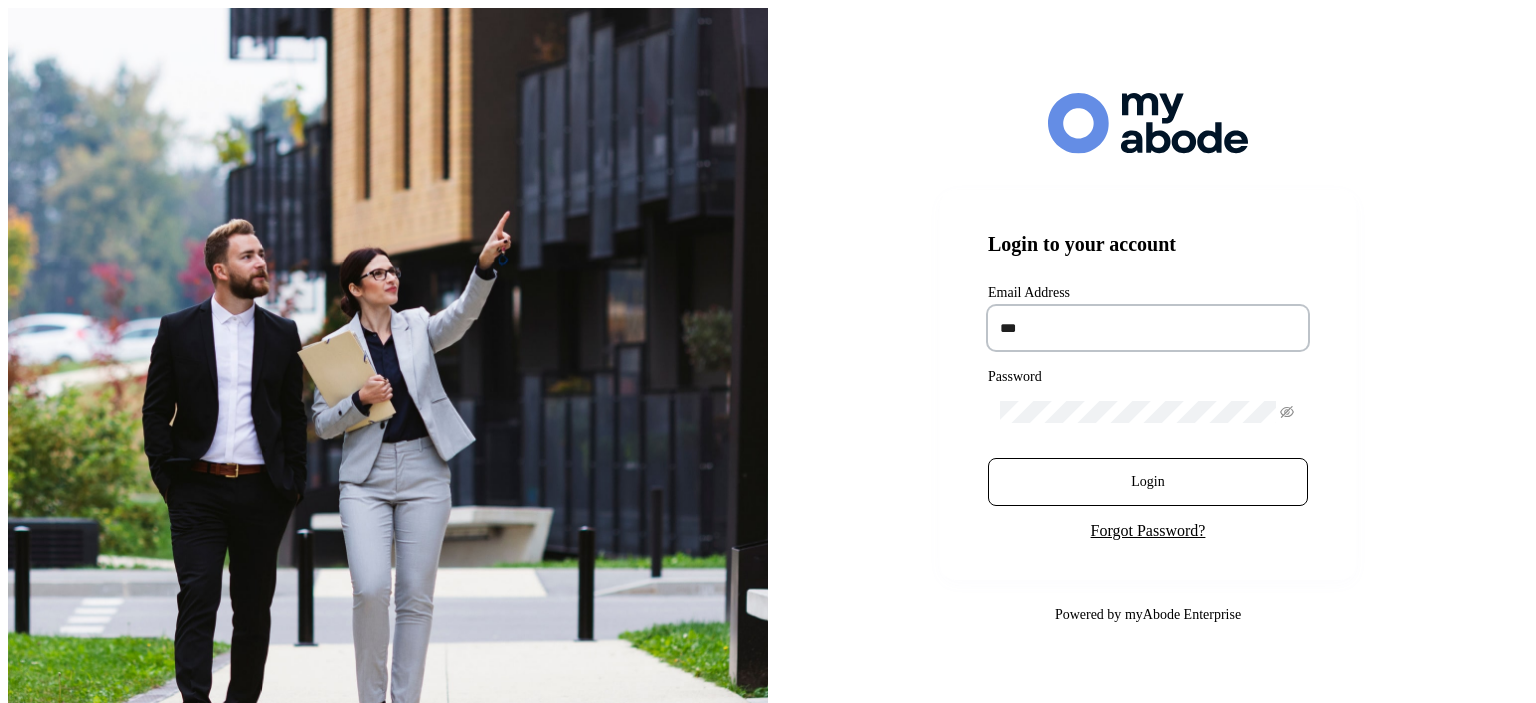 type on "**********" 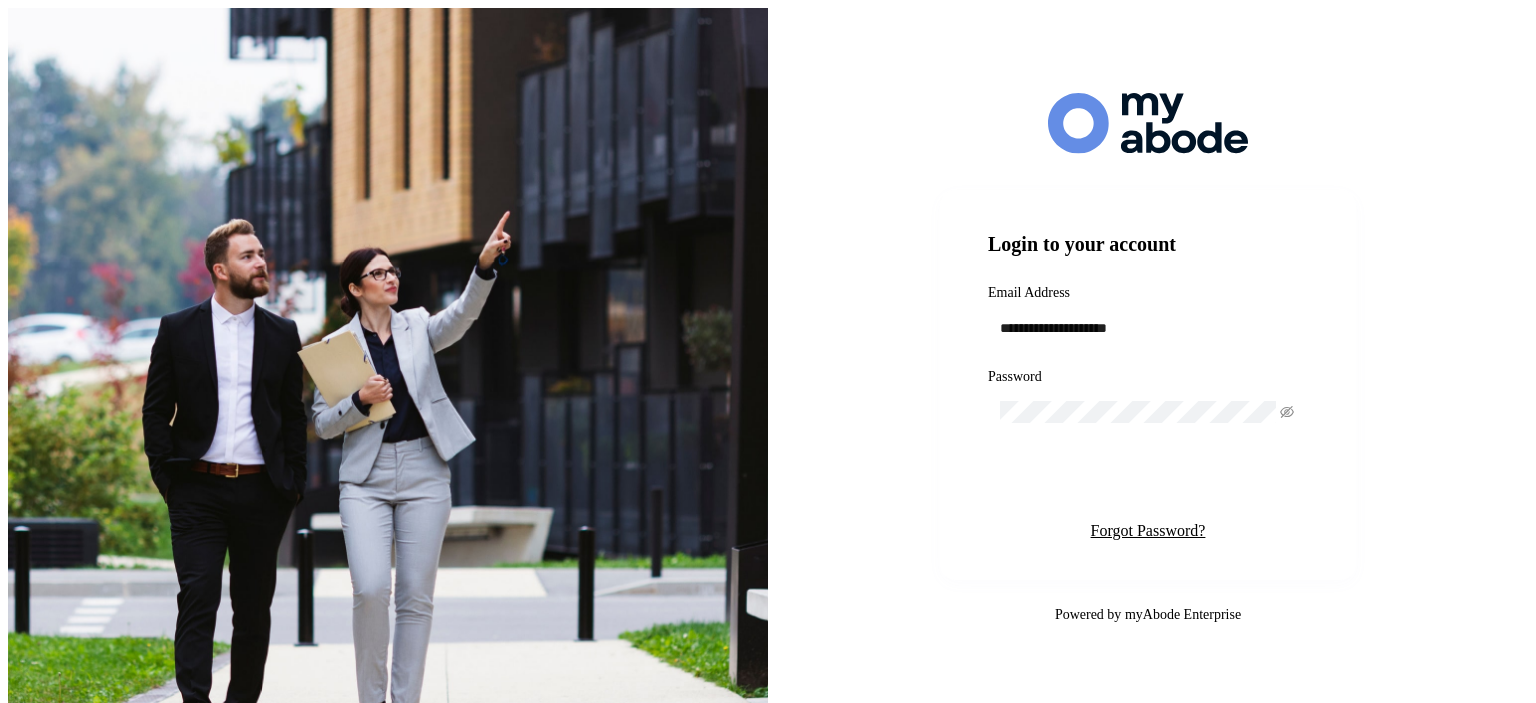 click on "Login" at bounding box center [1147, 482] 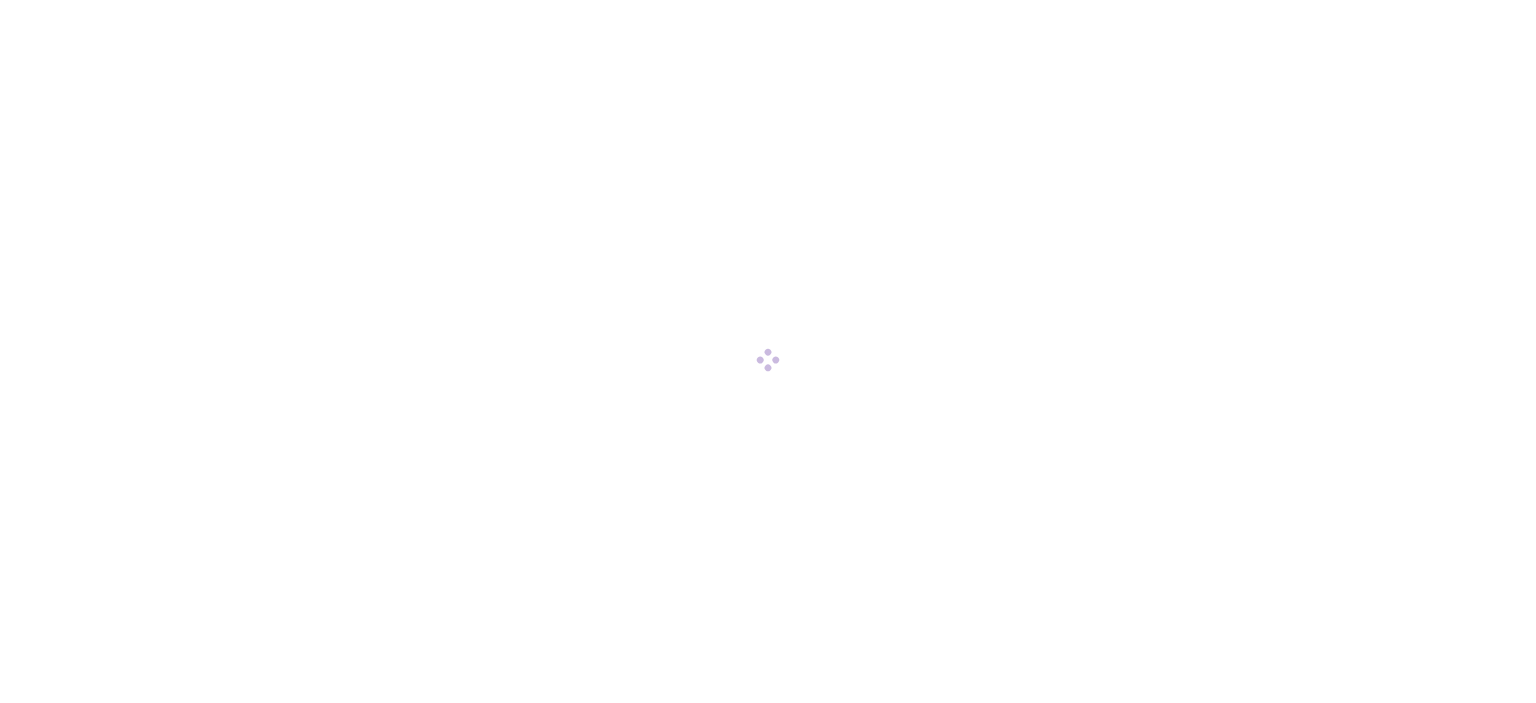 scroll, scrollTop: 0, scrollLeft: 0, axis: both 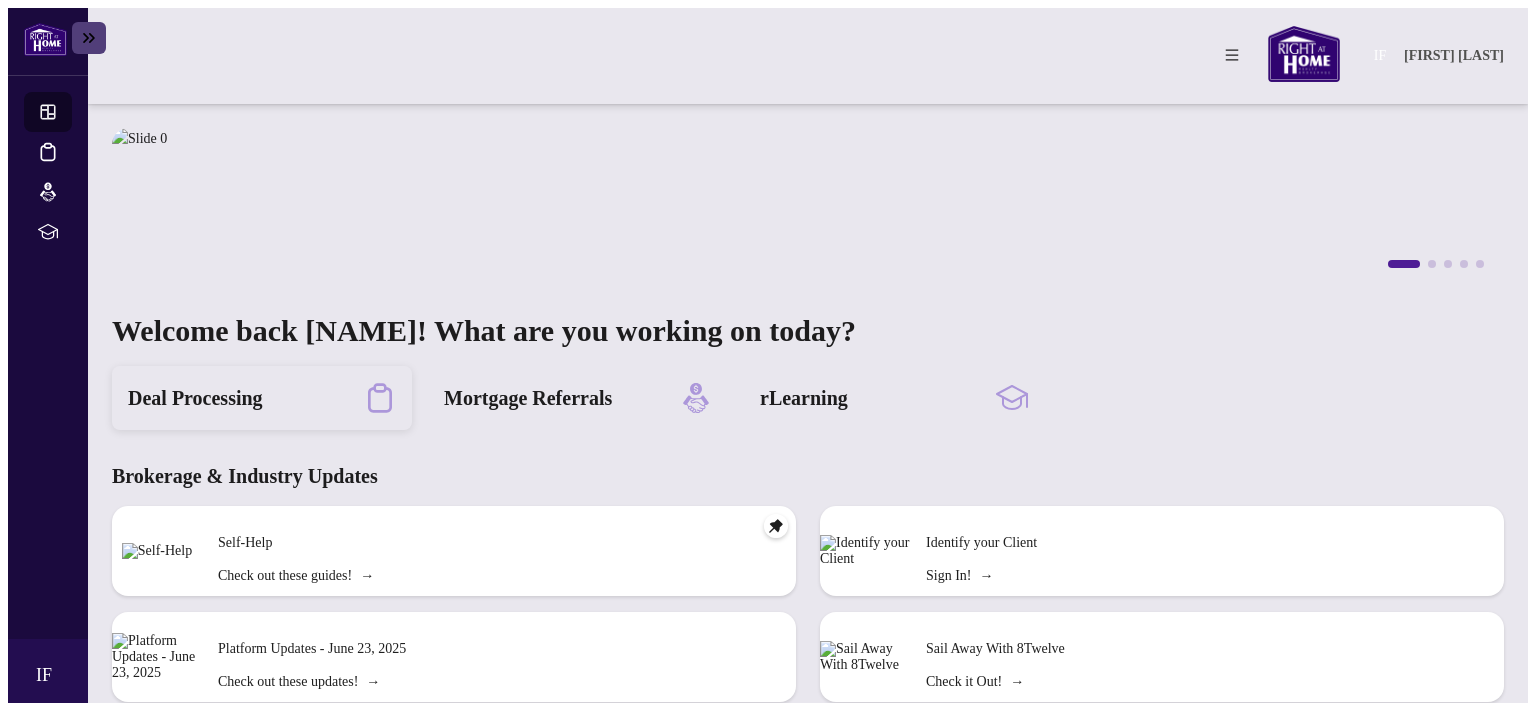 click on "Deal Processing" at bounding box center [195, 398] 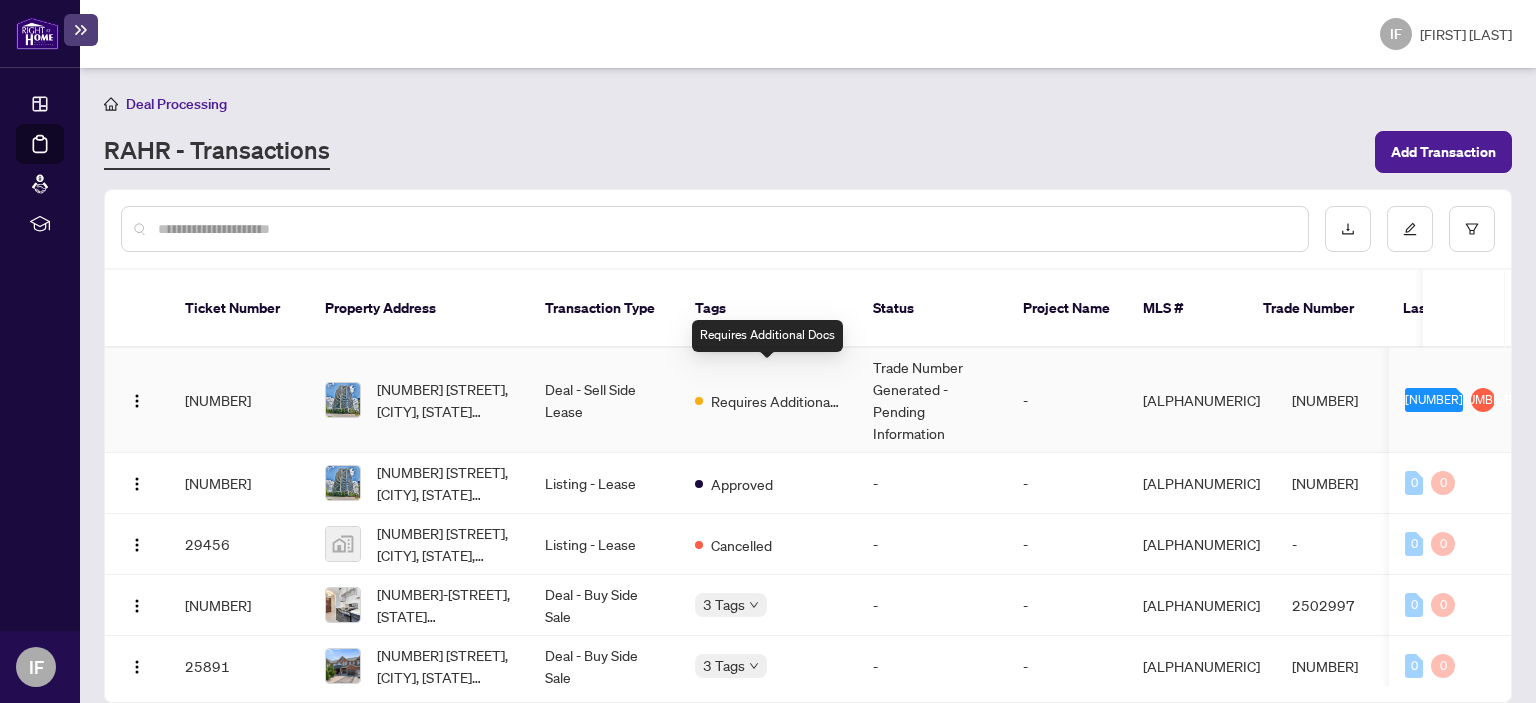 click on "Requires Additional Docs" at bounding box center (776, 401) 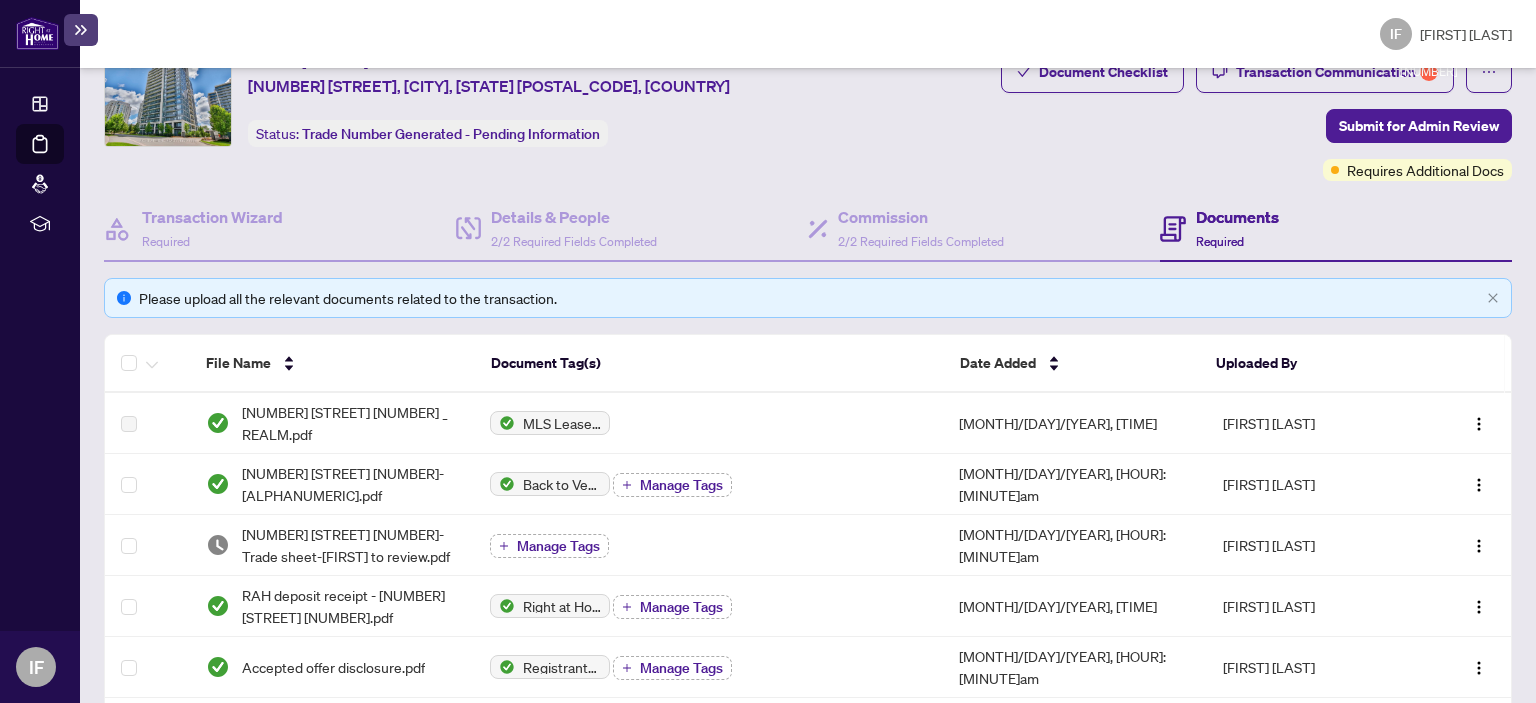 scroll, scrollTop: 0, scrollLeft: 0, axis: both 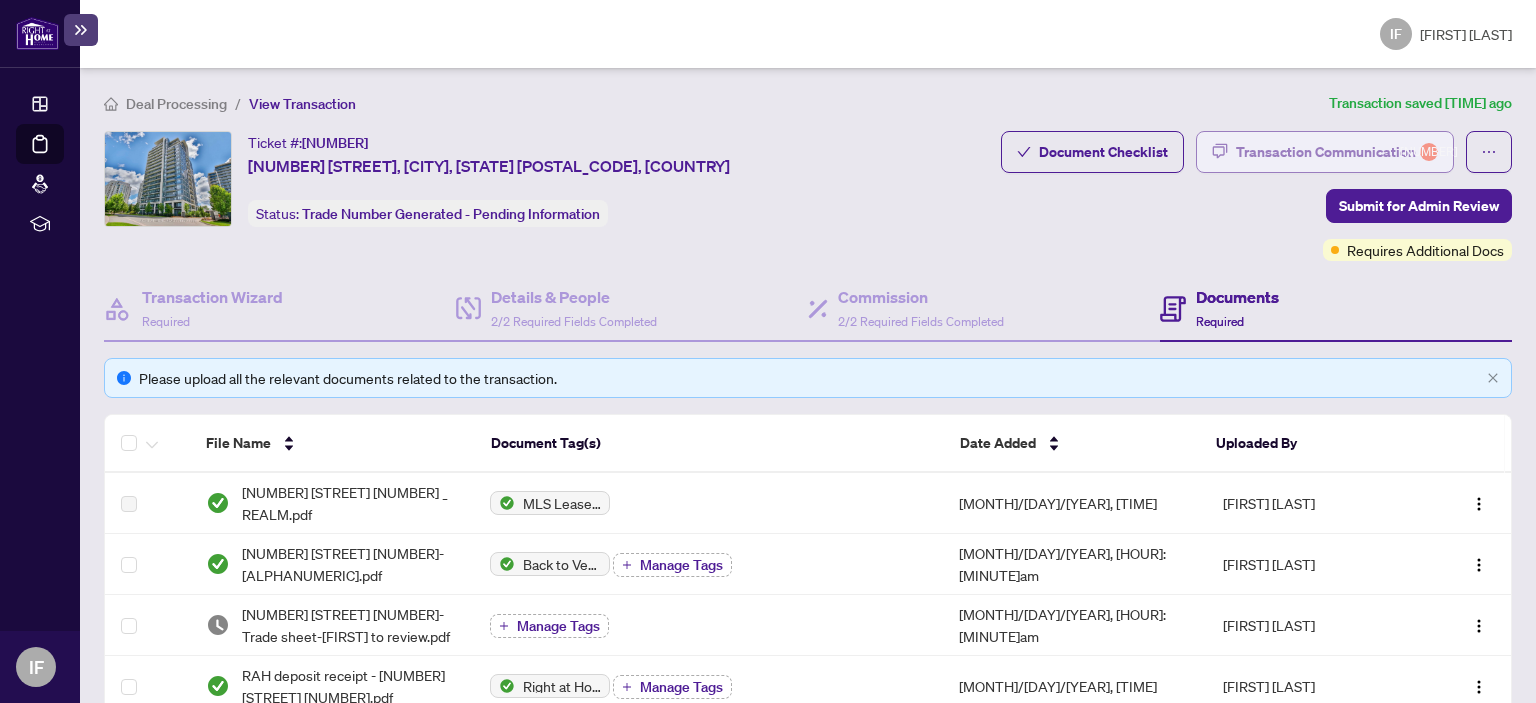 click on "Transaction Communication 1" at bounding box center [1337, 152] 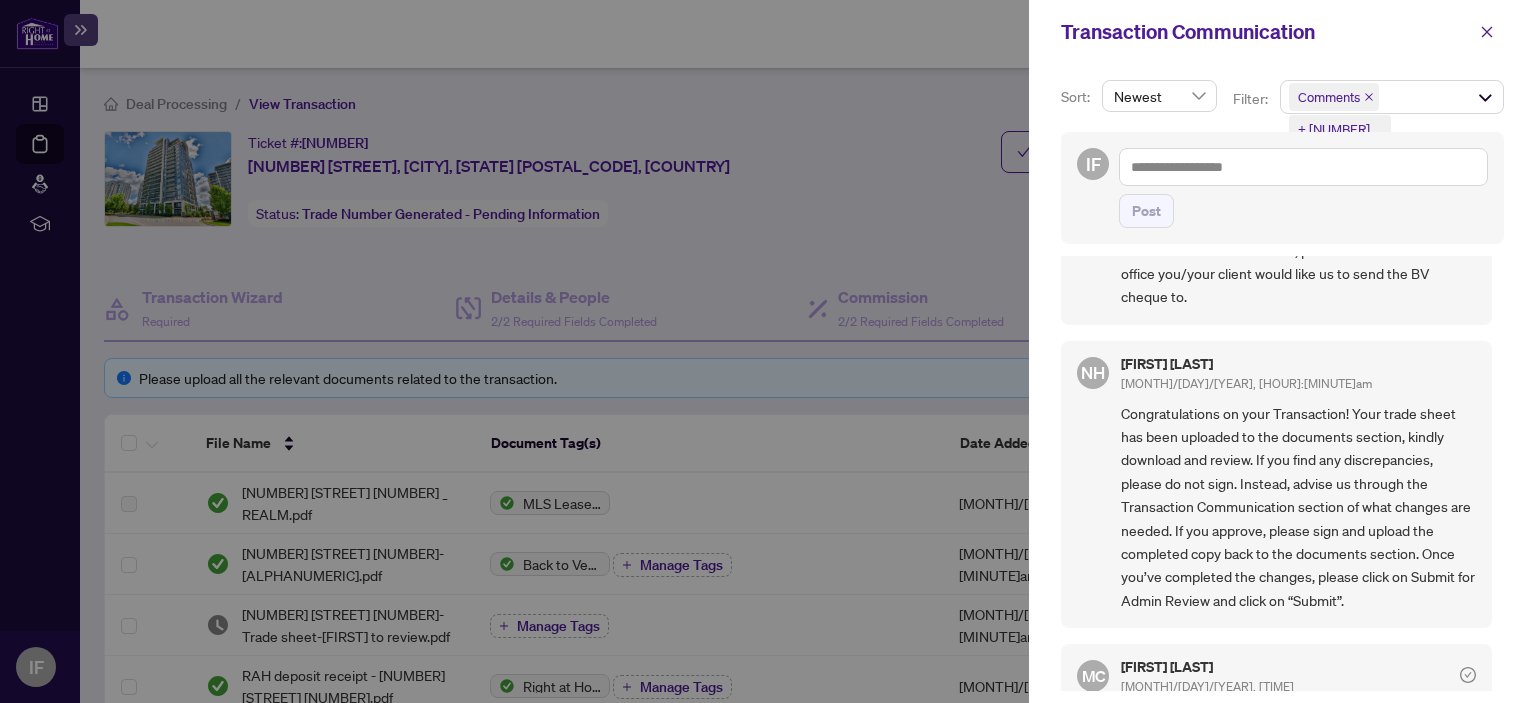 scroll, scrollTop: 500, scrollLeft: 0, axis: vertical 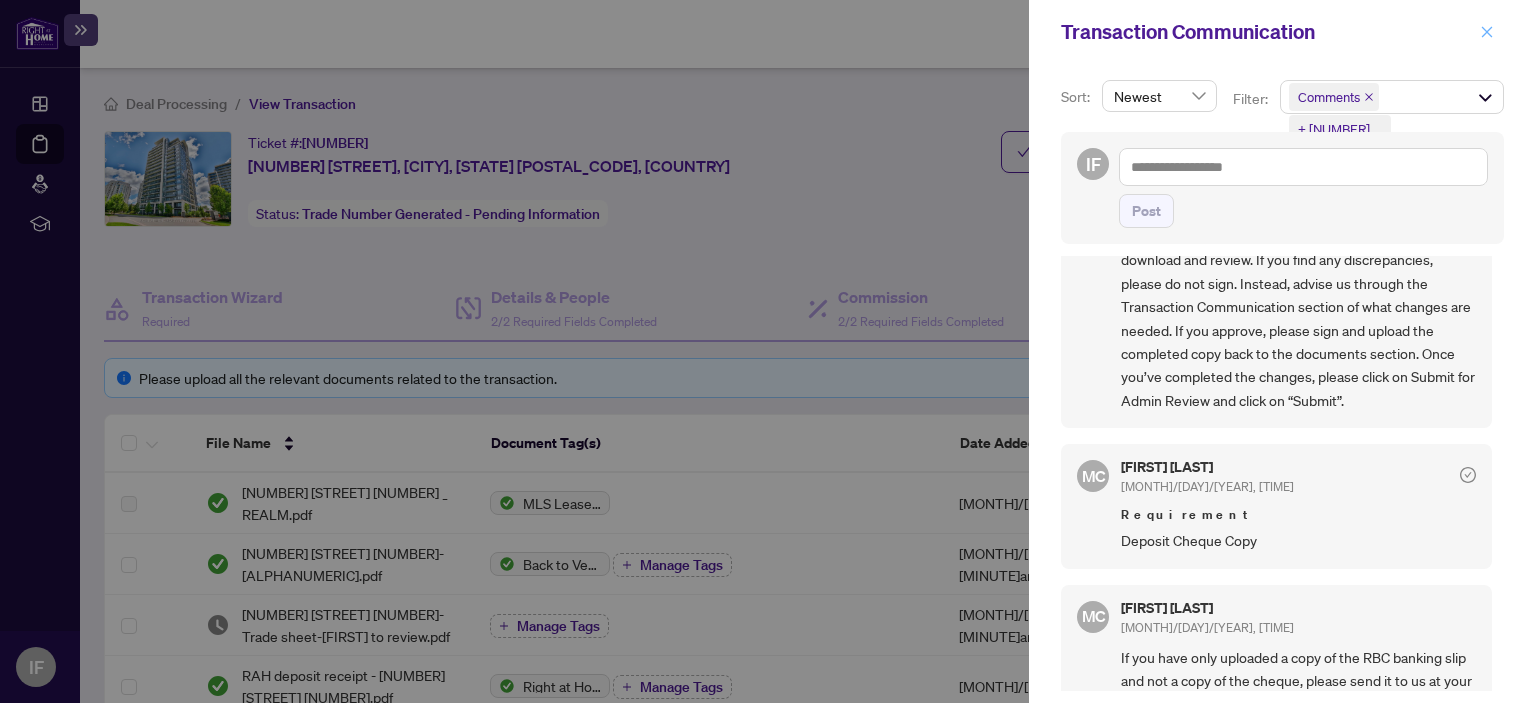click at bounding box center [1487, 32] 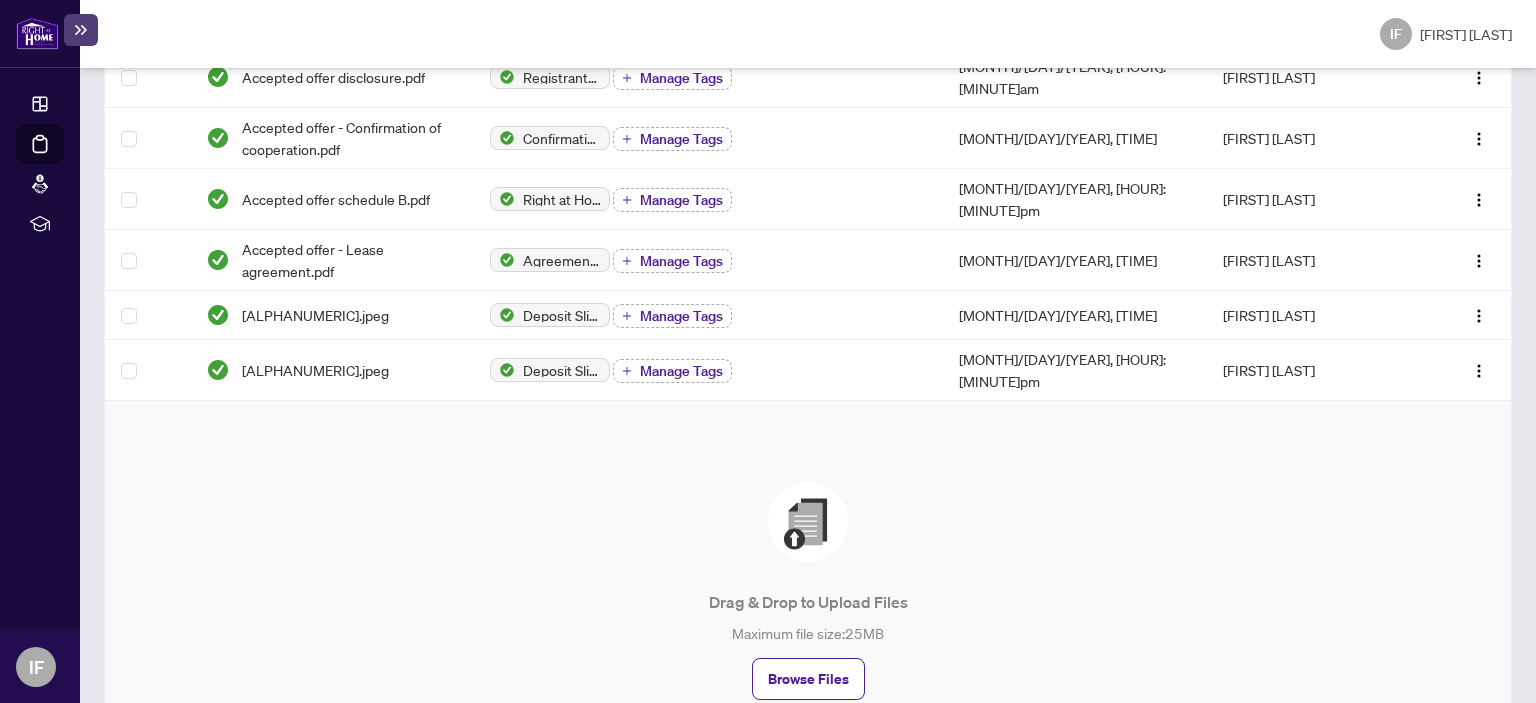 scroll, scrollTop: 700, scrollLeft: 0, axis: vertical 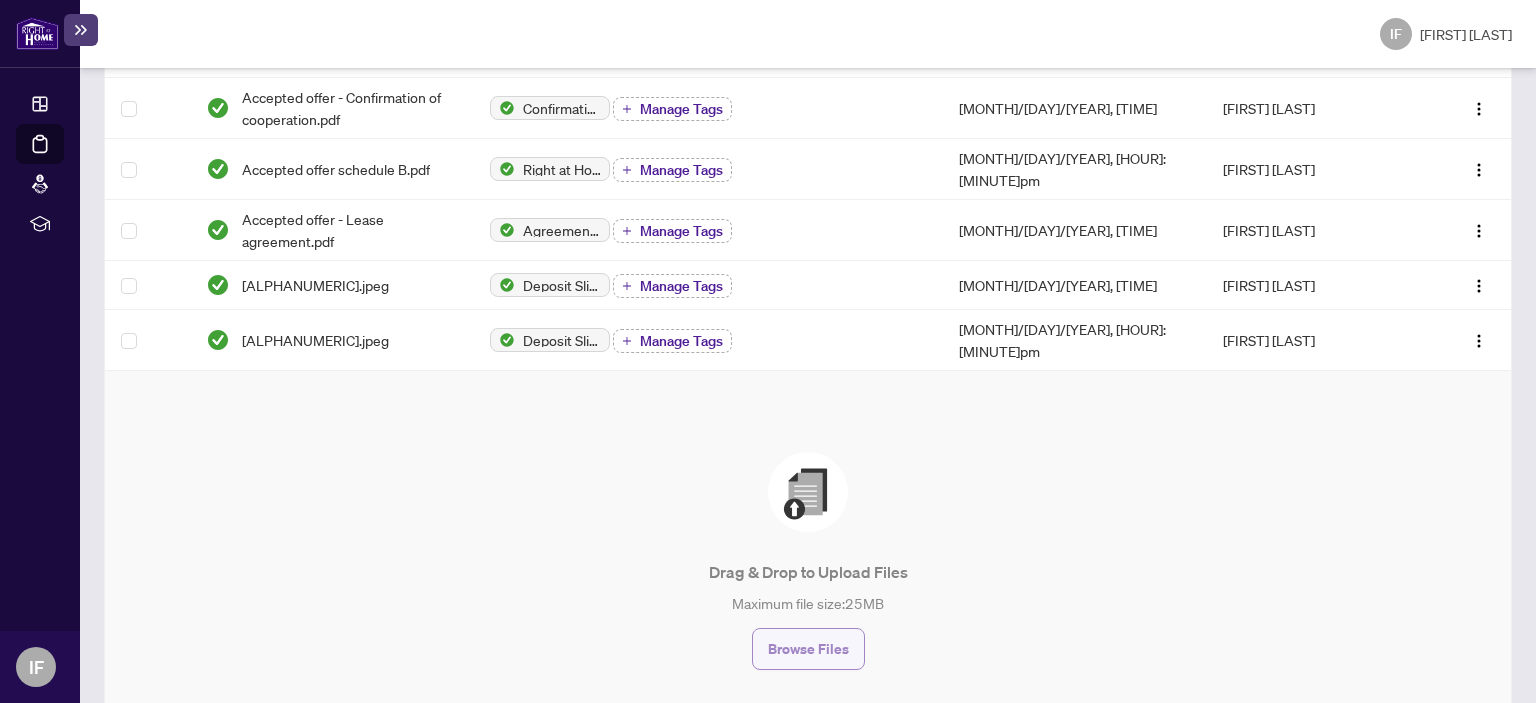 click on "Browse Files" at bounding box center [808, 649] 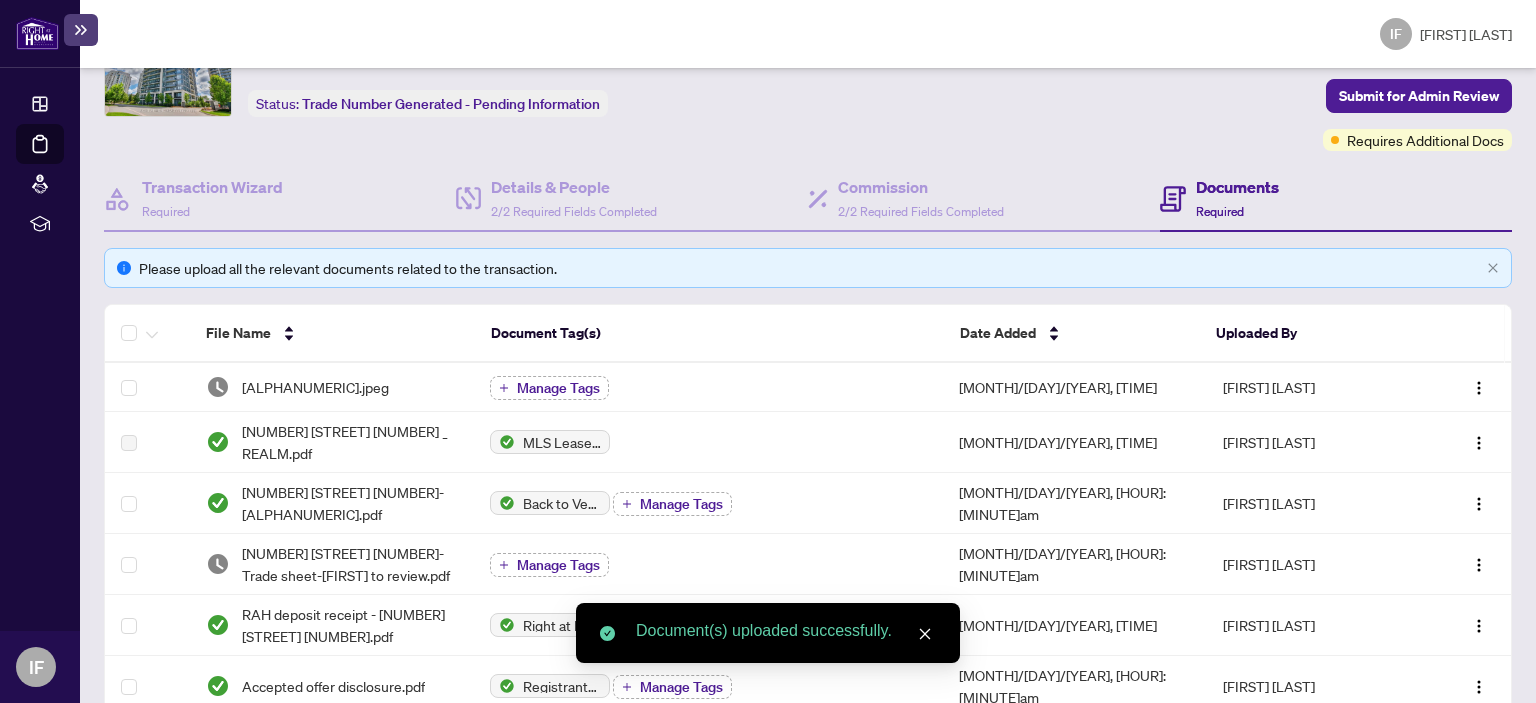 scroll, scrollTop: 100, scrollLeft: 0, axis: vertical 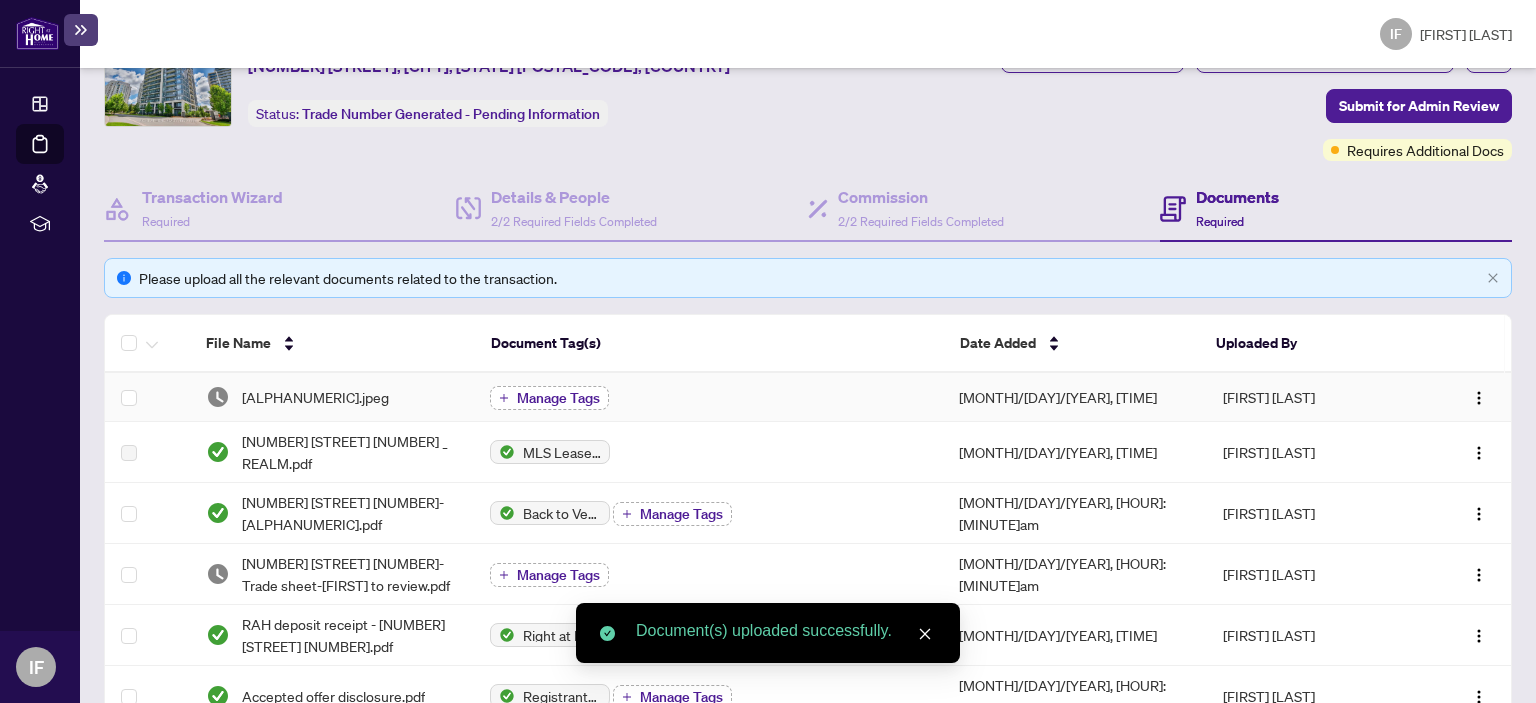 click on "Manage Tags" at bounding box center (558, 398) 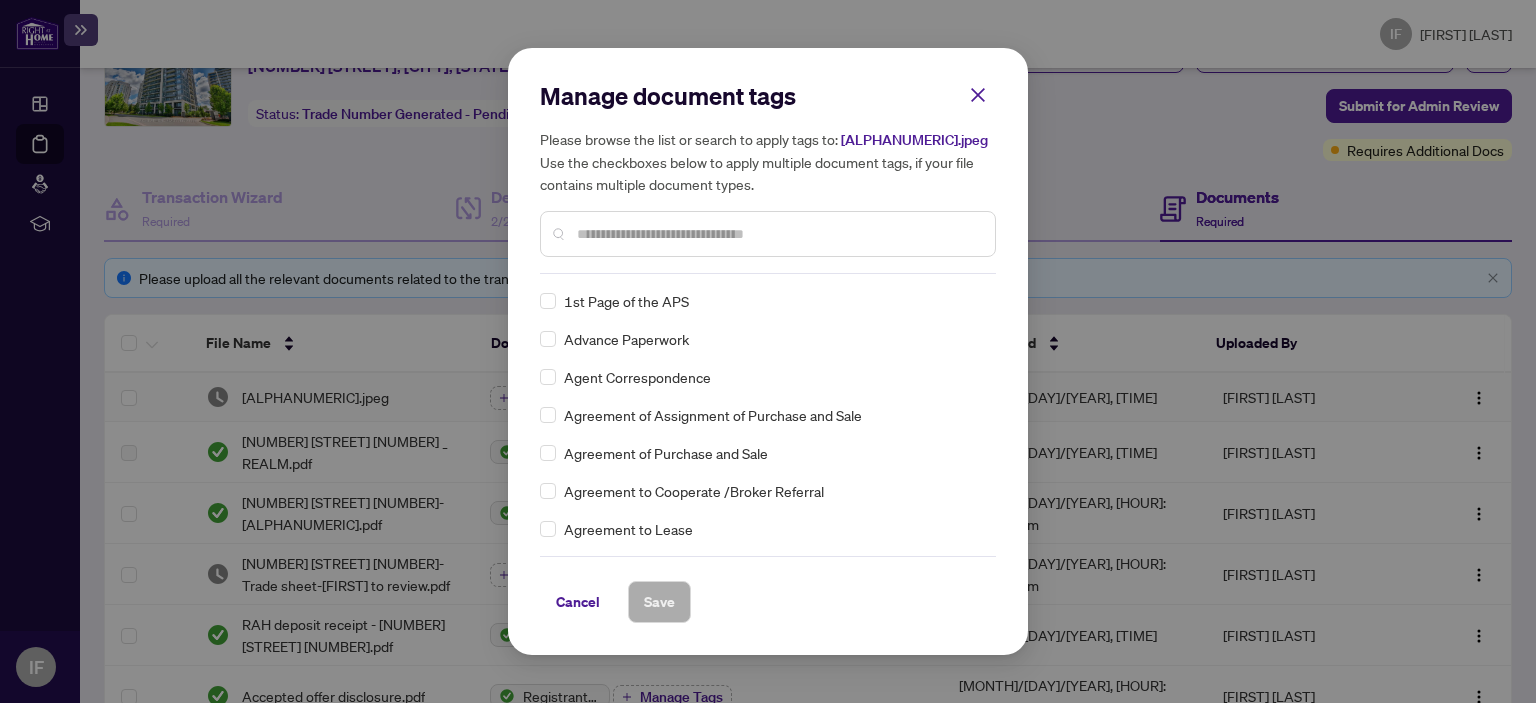 click at bounding box center (778, 234) 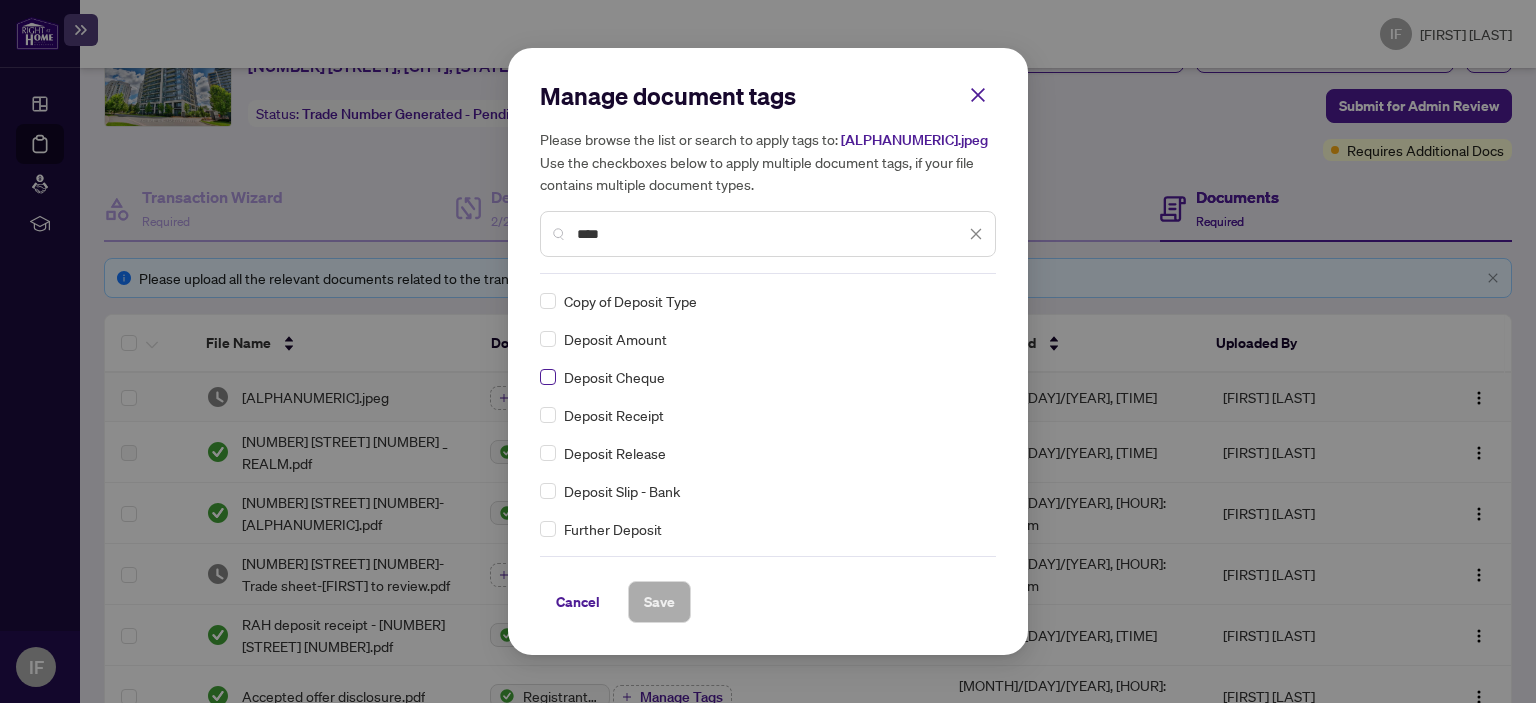 type on "****" 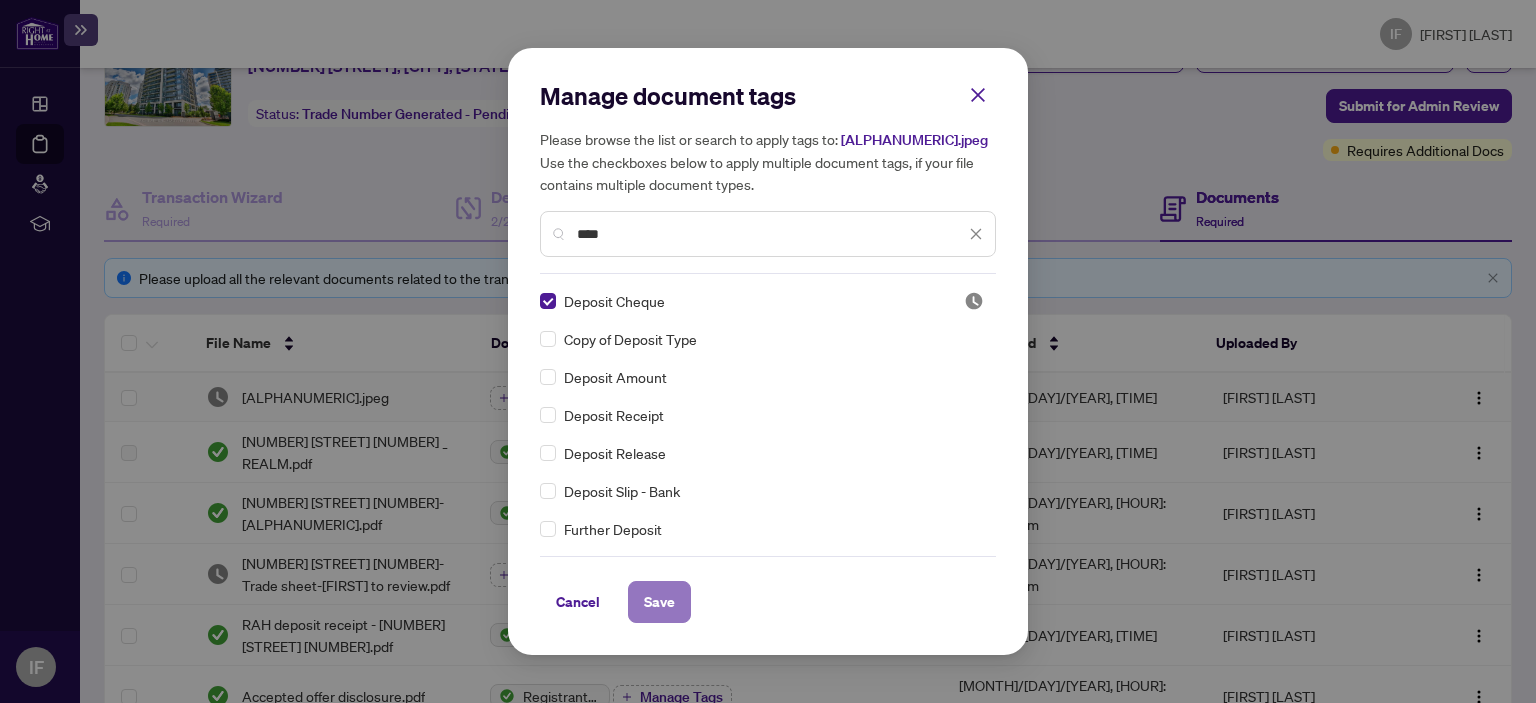 click on "Save" at bounding box center (659, 602) 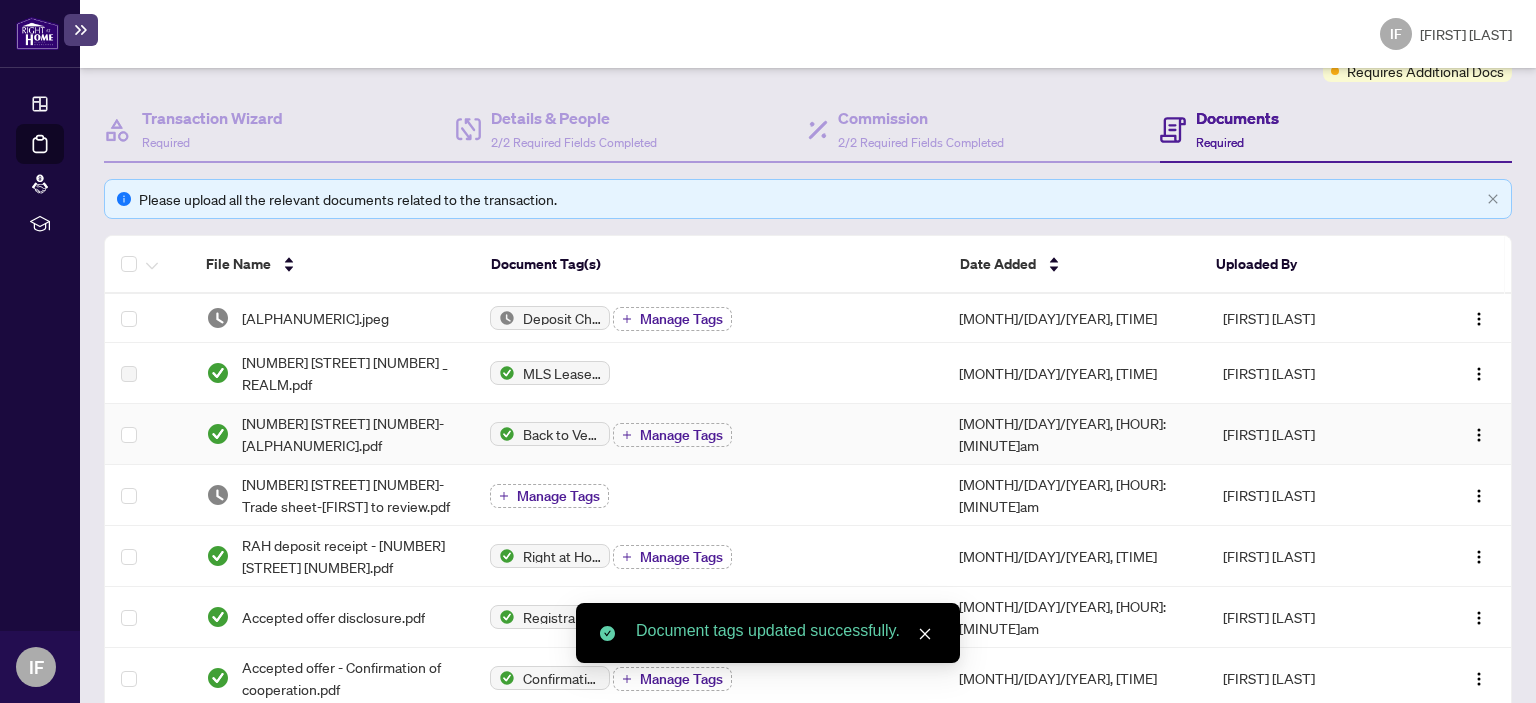 scroll, scrollTop: 200, scrollLeft: 0, axis: vertical 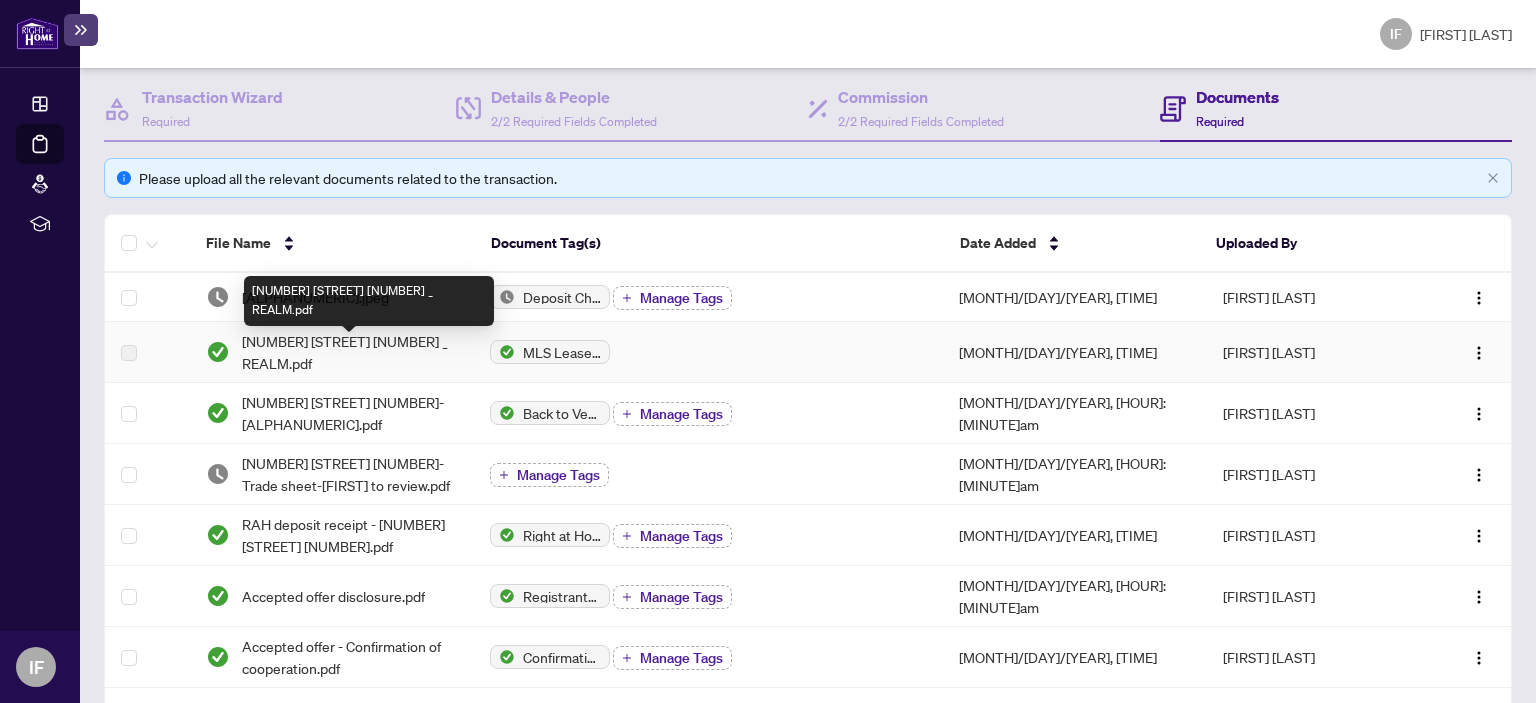 click on "[NUMBER] [STREET] [NUMBER] _ REALM.pdf" at bounding box center (350, 352) 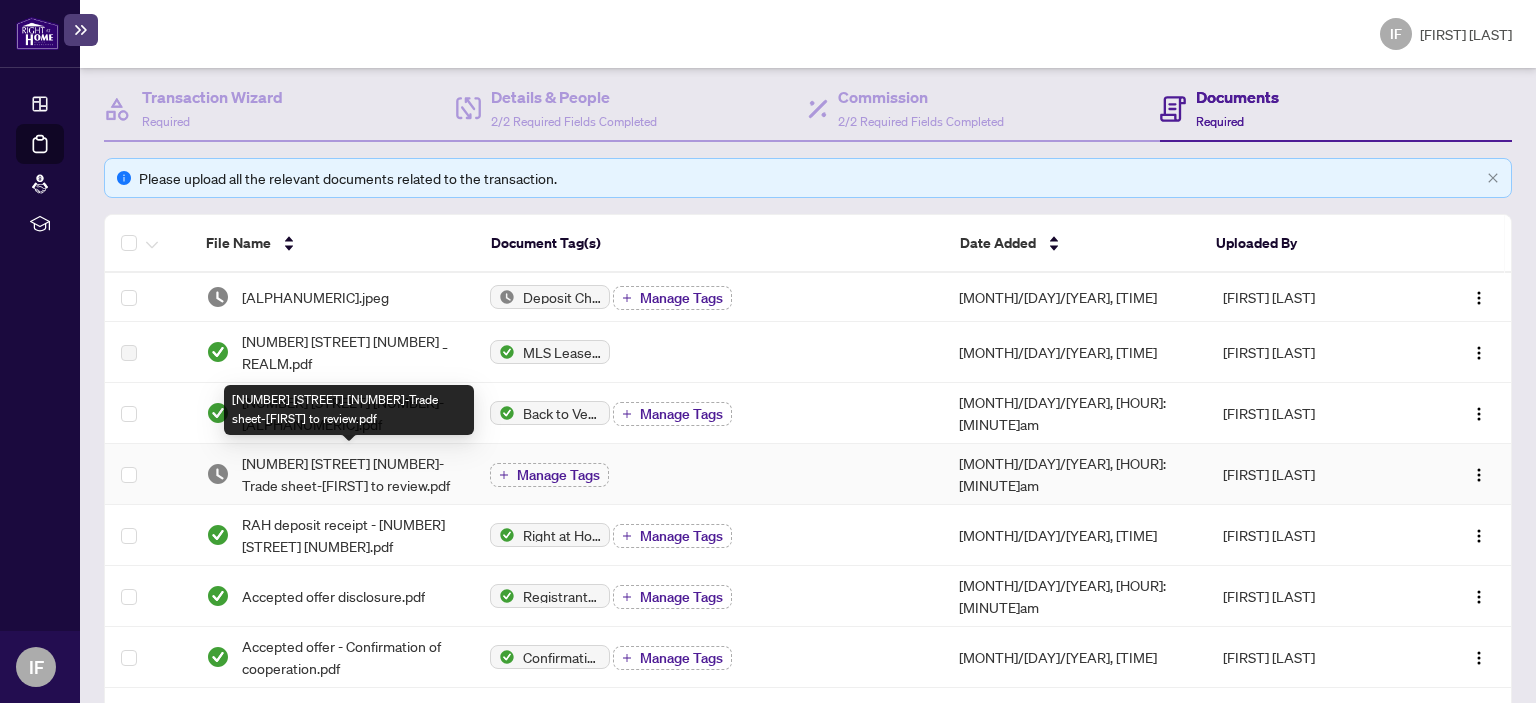 click on "[NUMBER] [STREET] [NUMBER]-Trade sheet-[FIRST] to review.pdf" at bounding box center [350, 474] 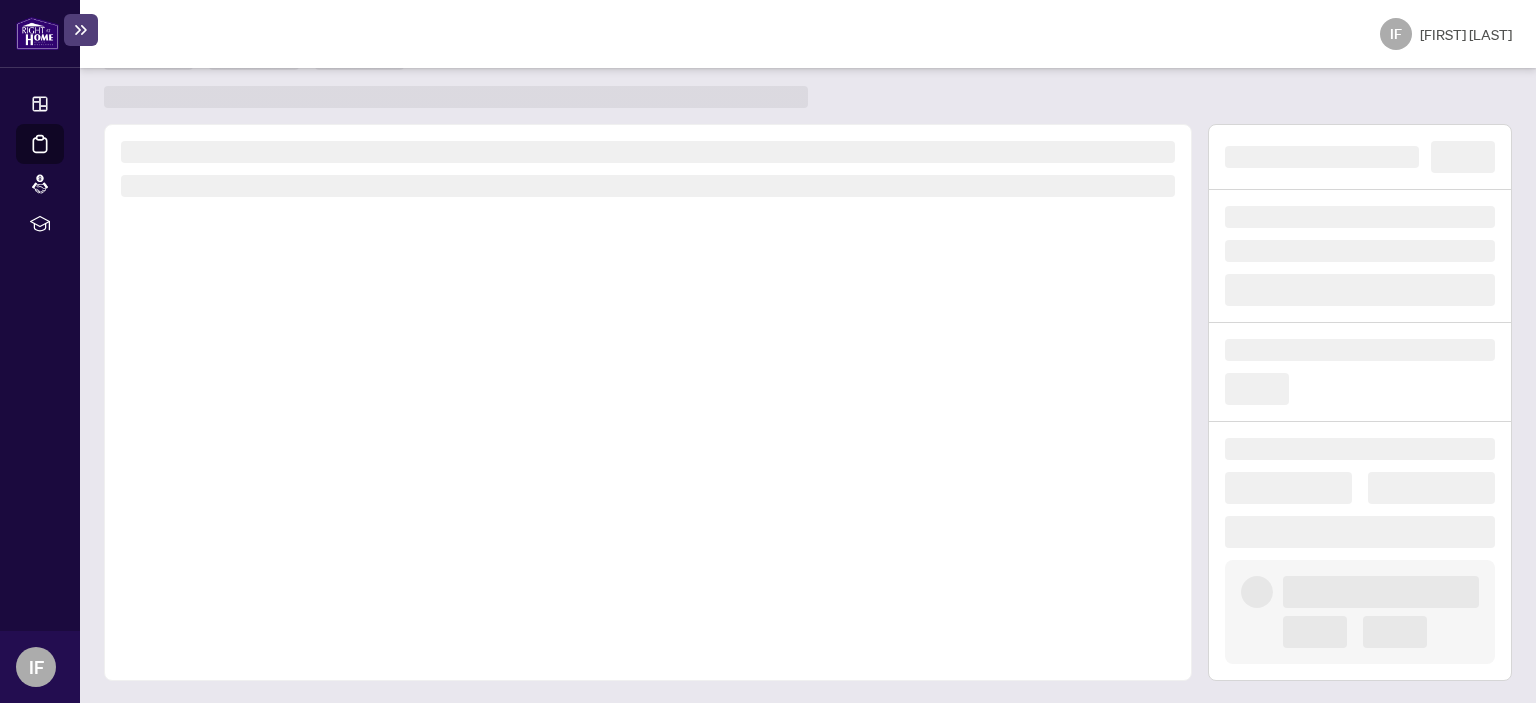 scroll, scrollTop: 0, scrollLeft: 0, axis: both 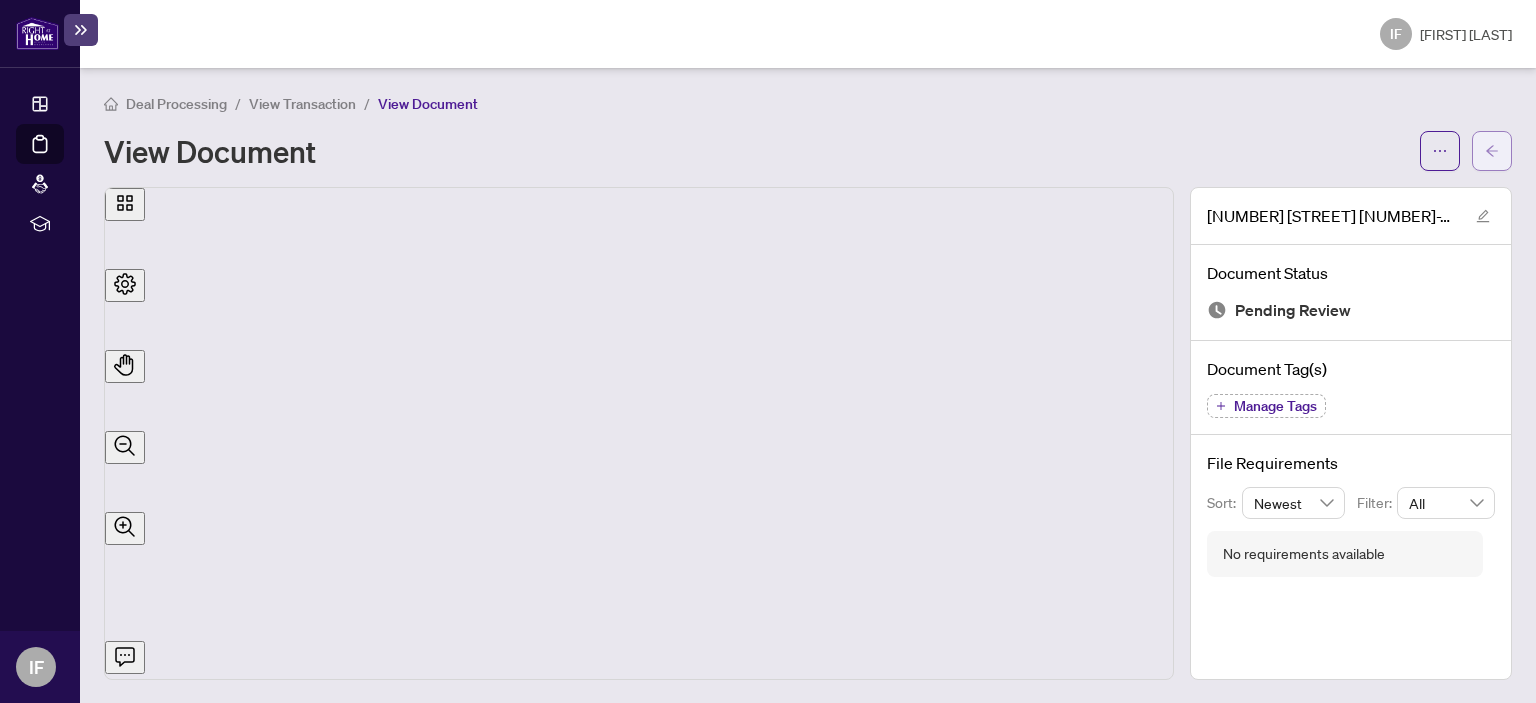 click at bounding box center (1492, 151) 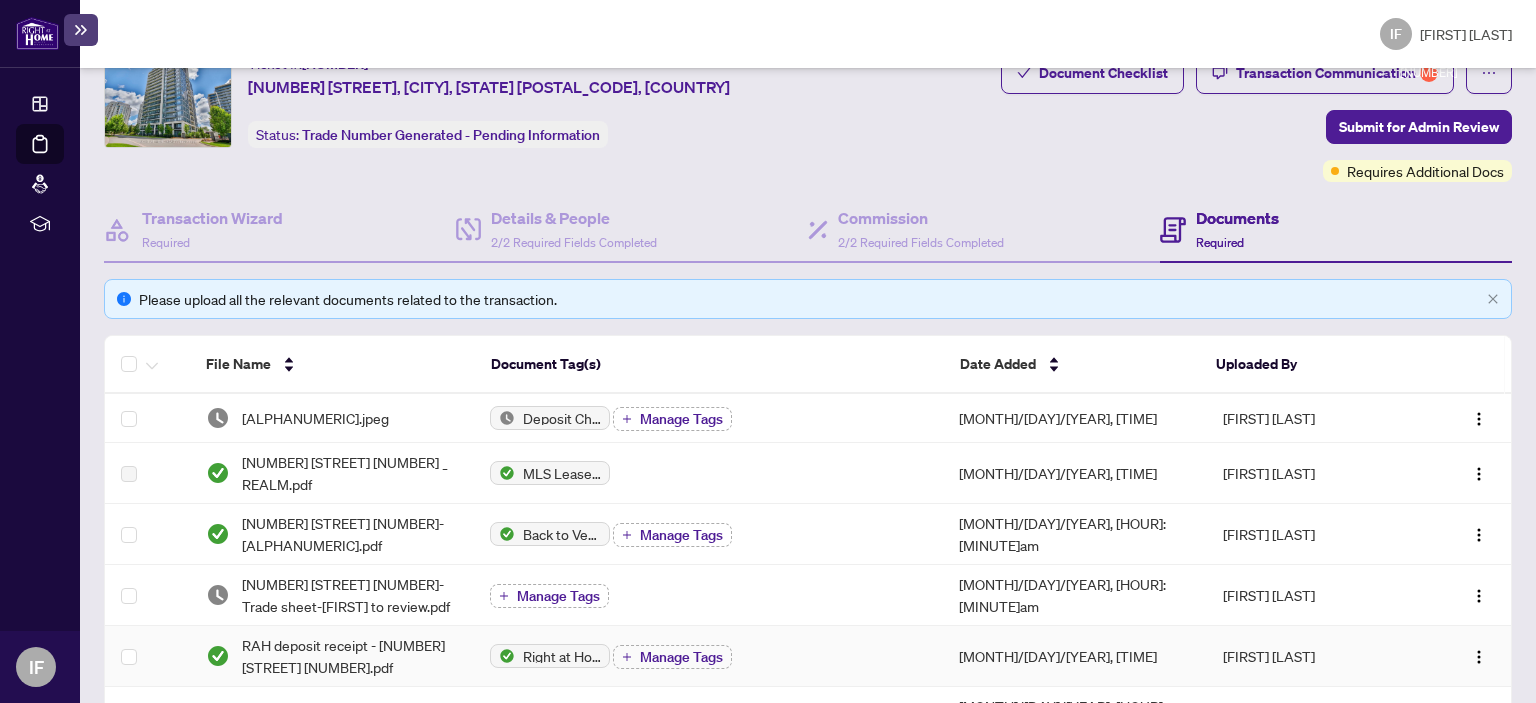 scroll, scrollTop: 100, scrollLeft: 0, axis: vertical 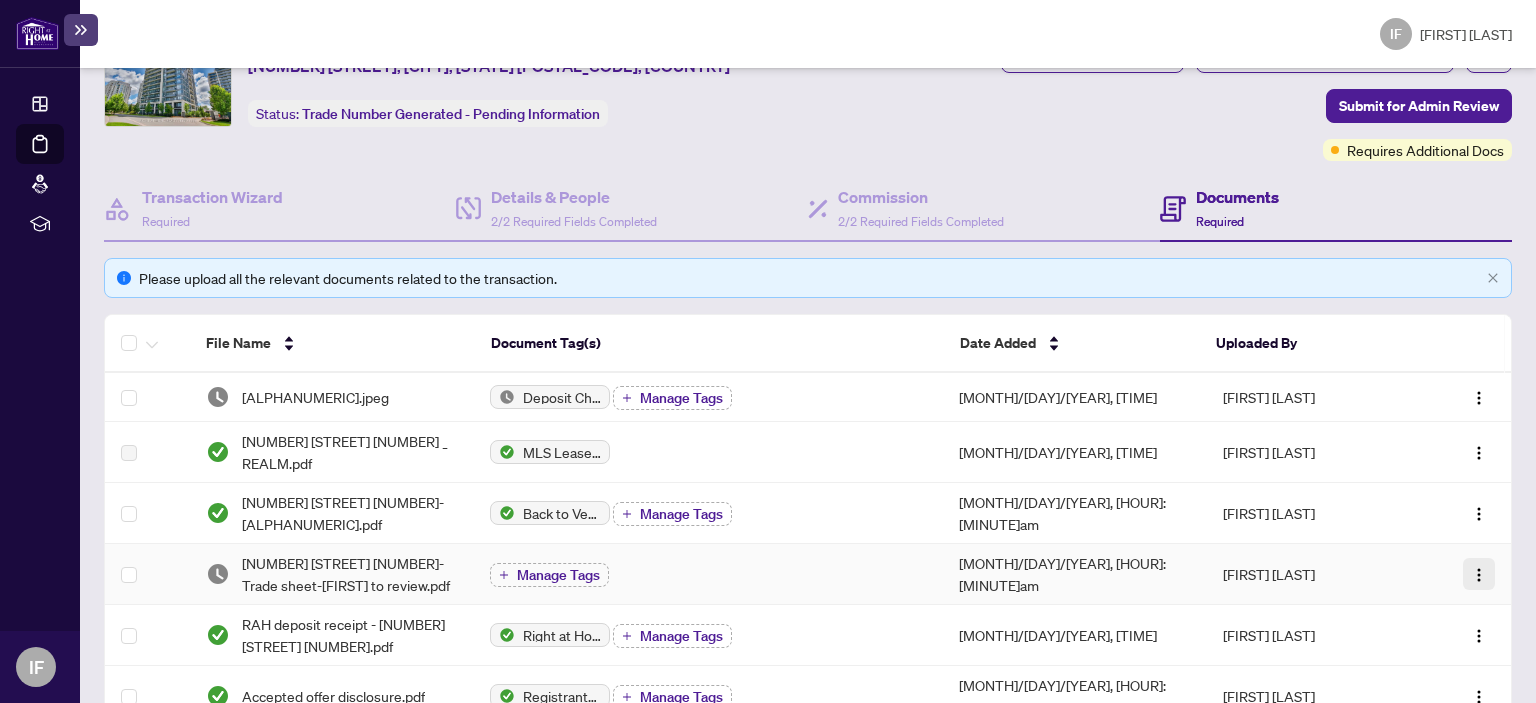 click at bounding box center [1479, 575] 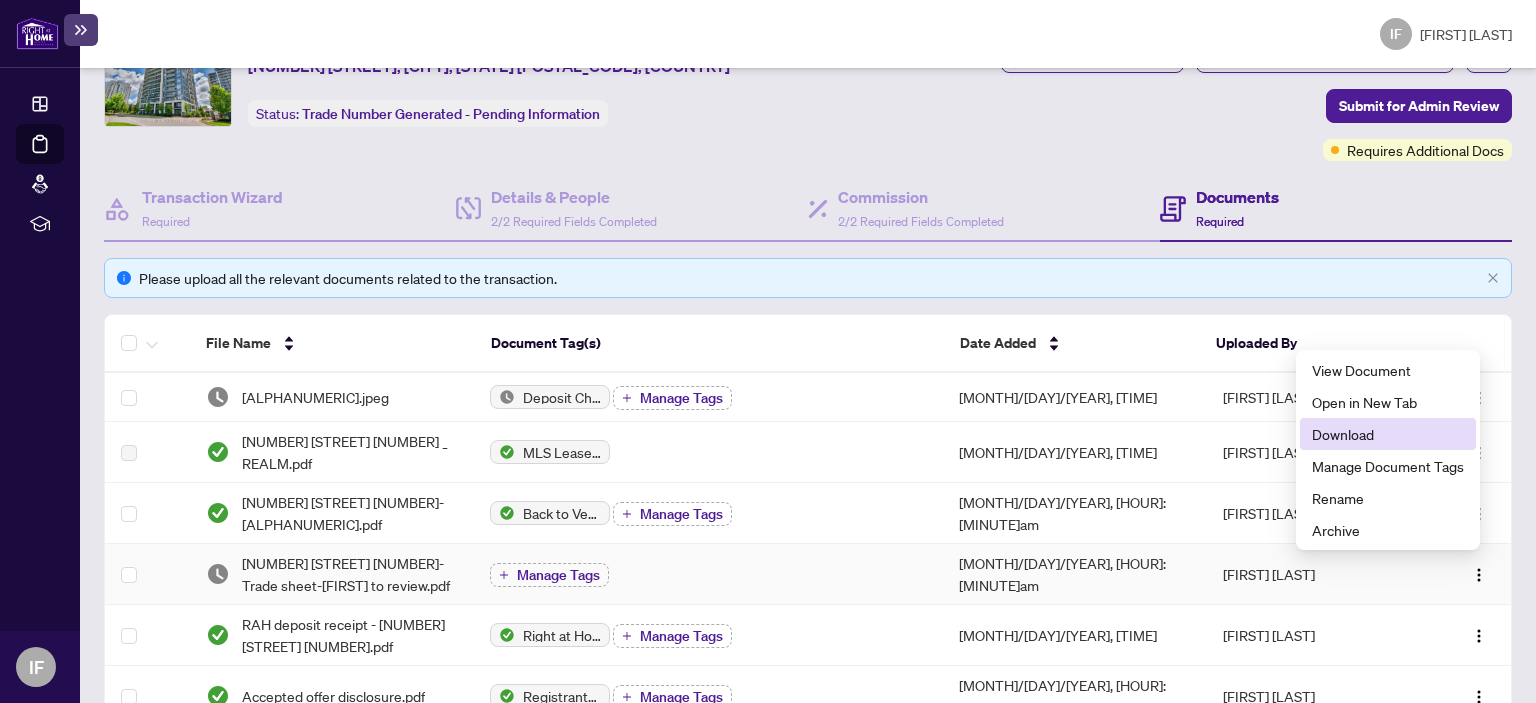 click on "Download" at bounding box center (1388, 434) 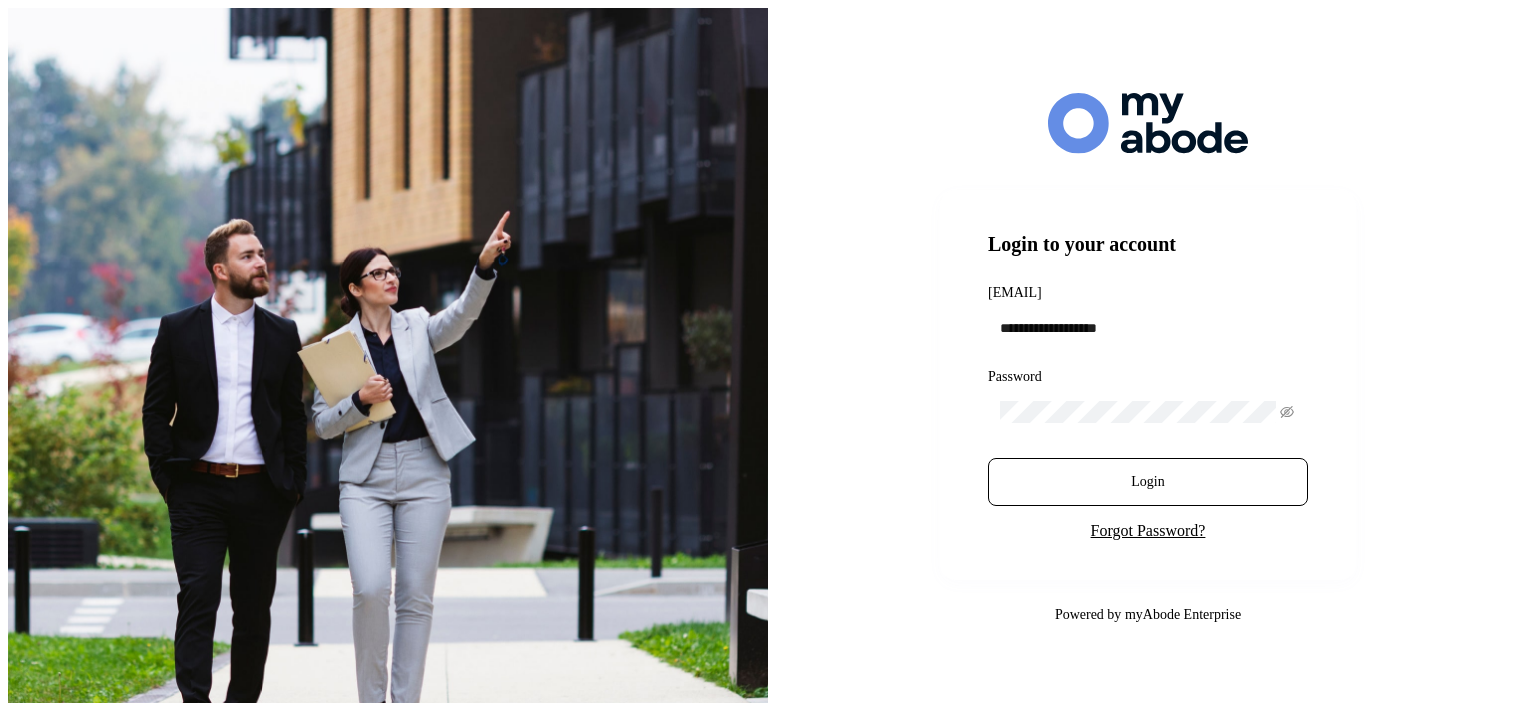 scroll, scrollTop: 0, scrollLeft: 0, axis: both 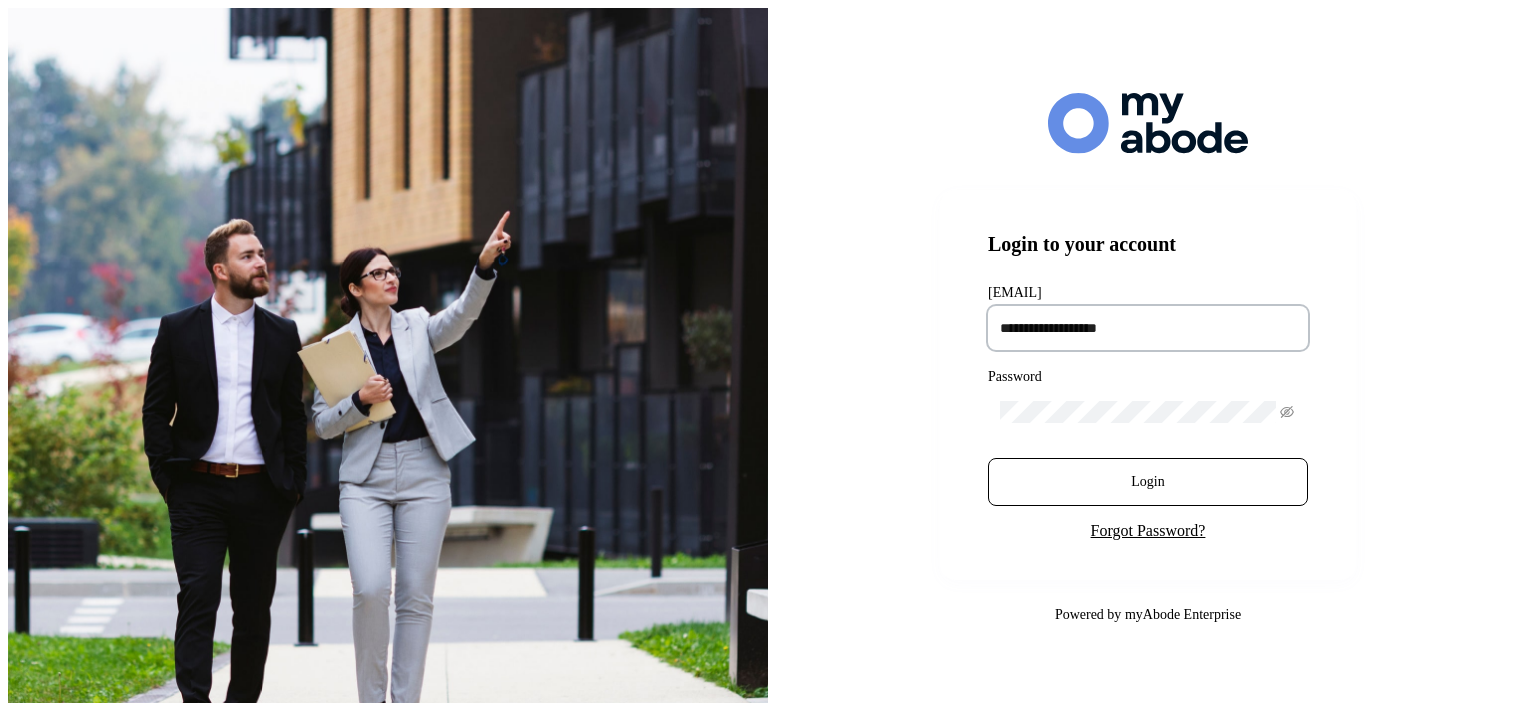 click at bounding box center (1148, 328) 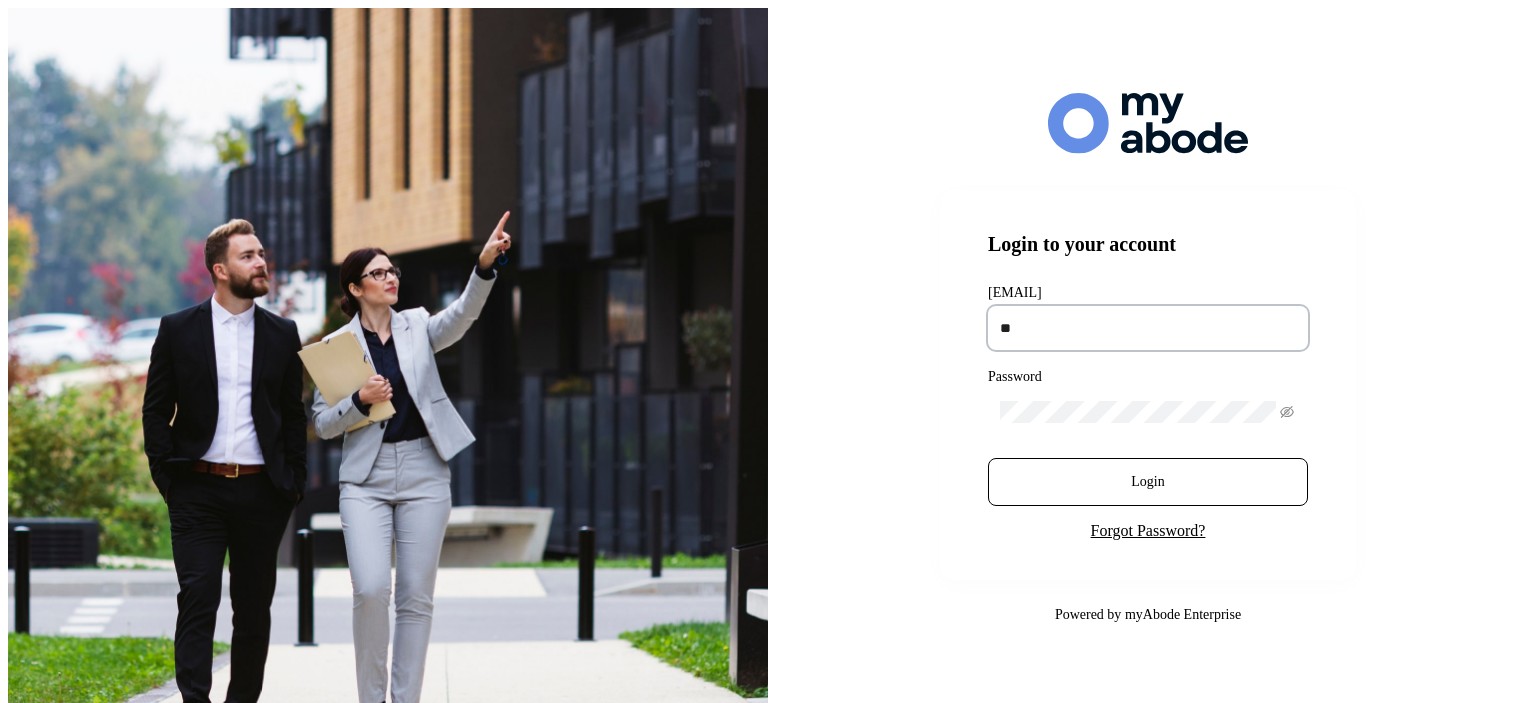 type on "**********" 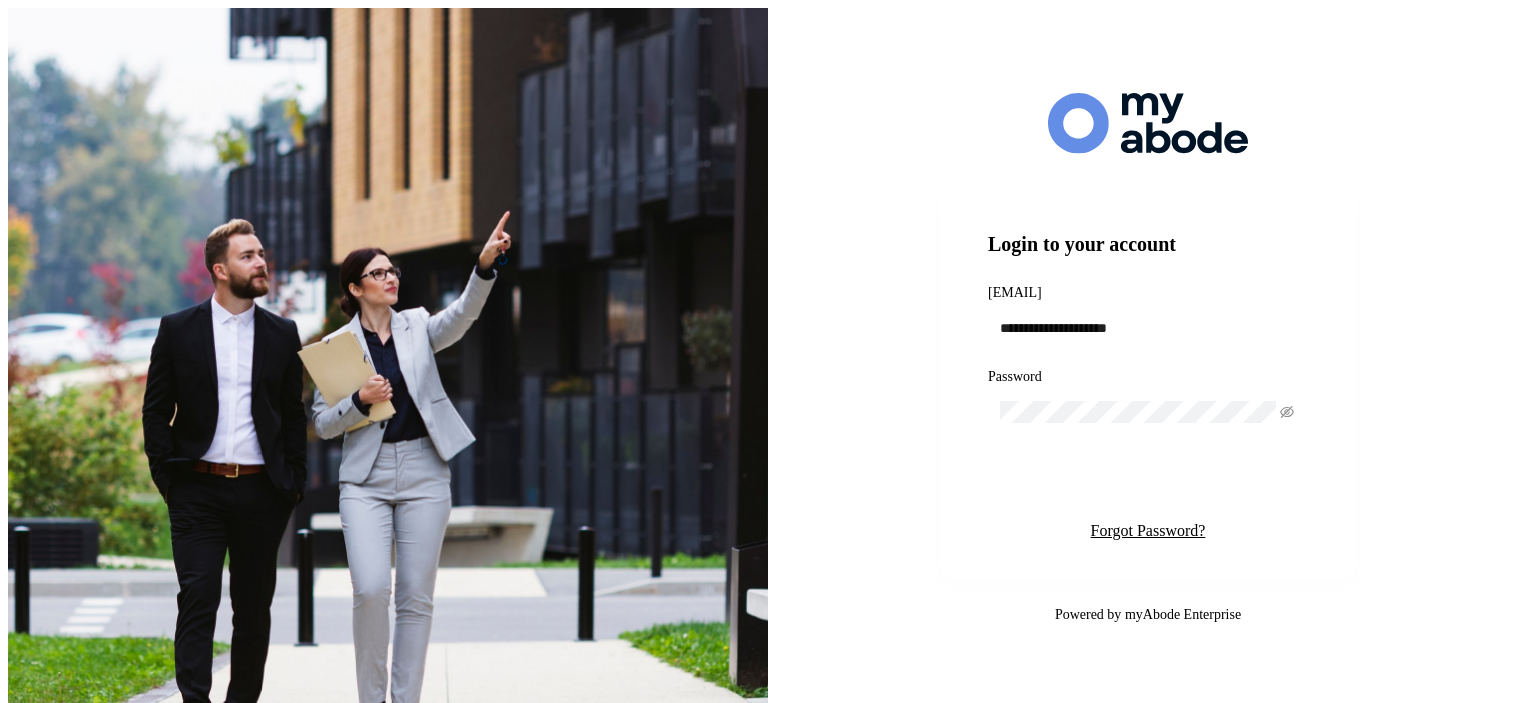 click on "Login" at bounding box center (1147, 482) 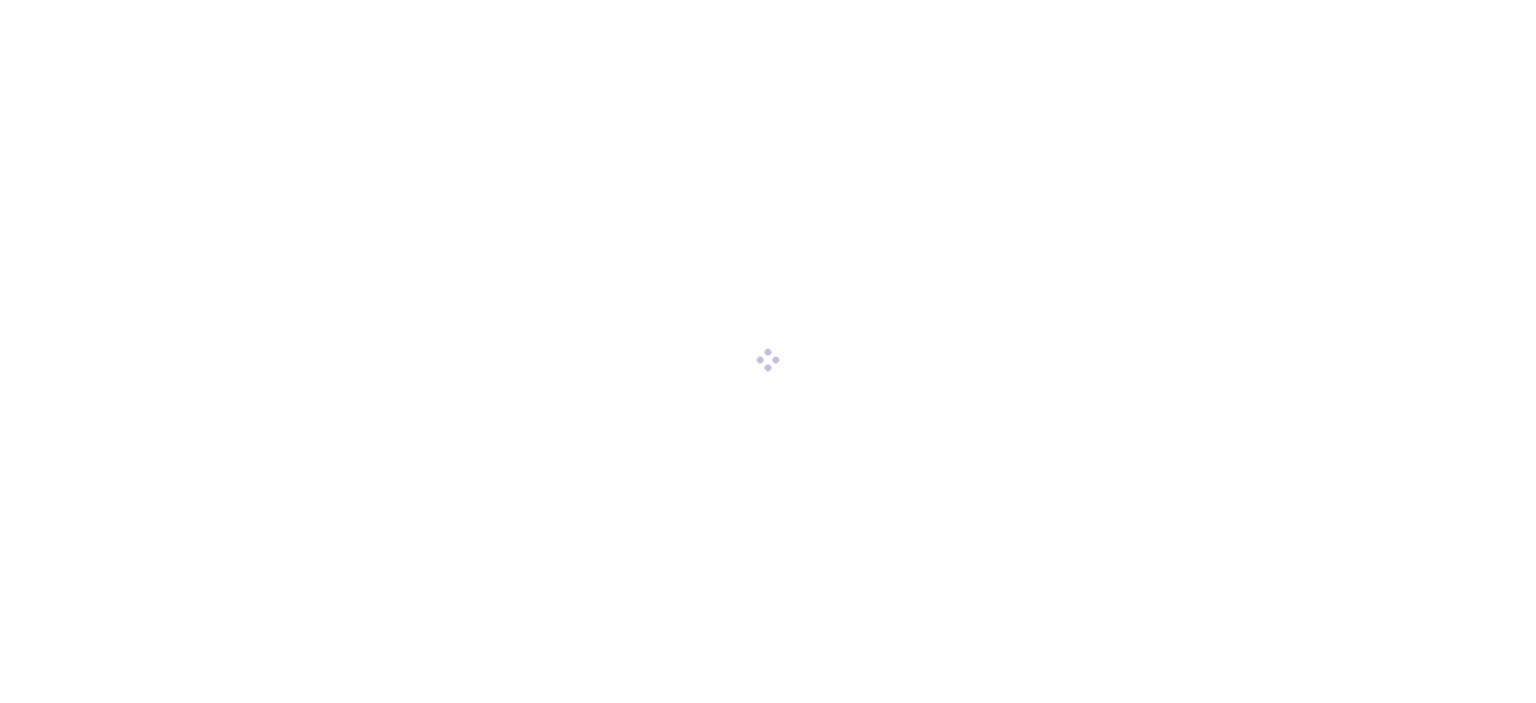 scroll, scrollTop: 0, scrollLeft: 0, axis: both 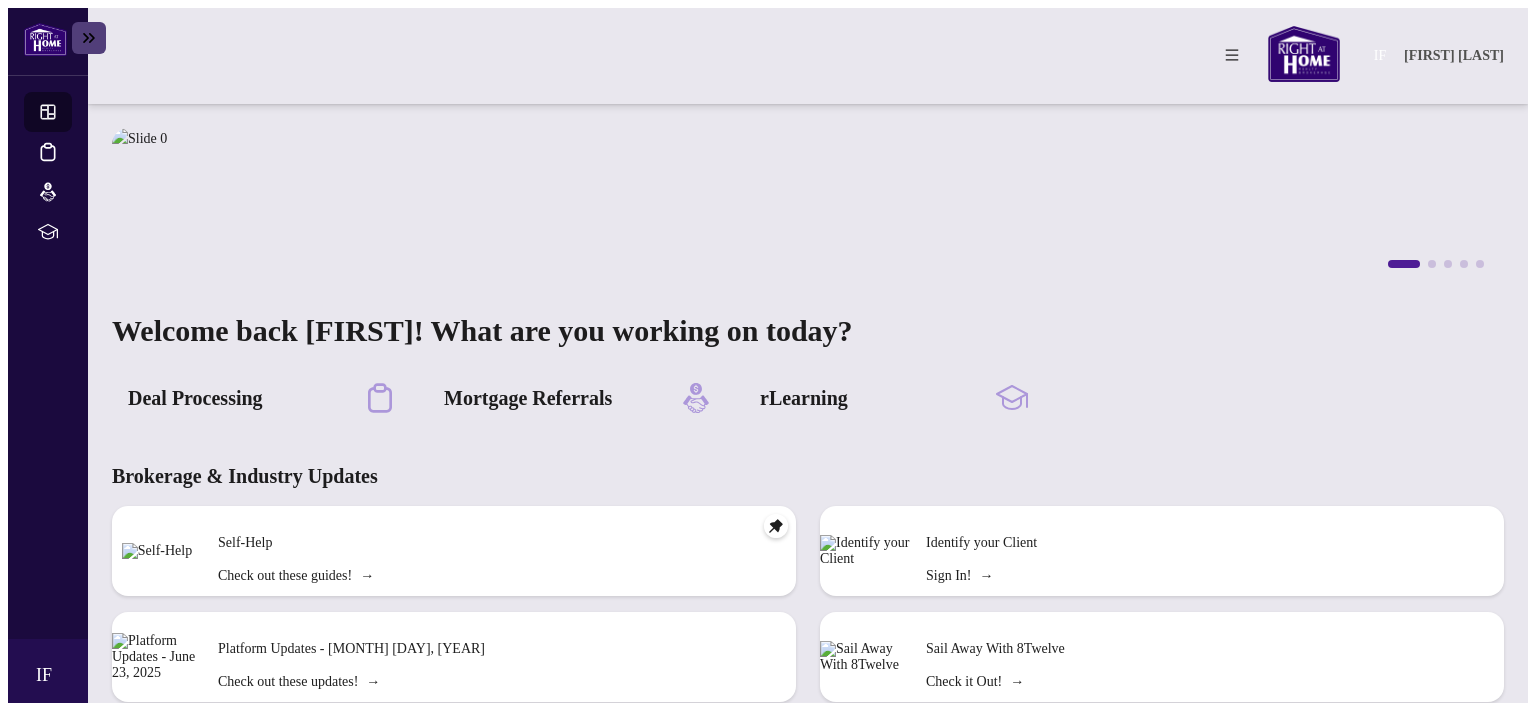 click on "Deal Processing" at bounding box center [195, 398] 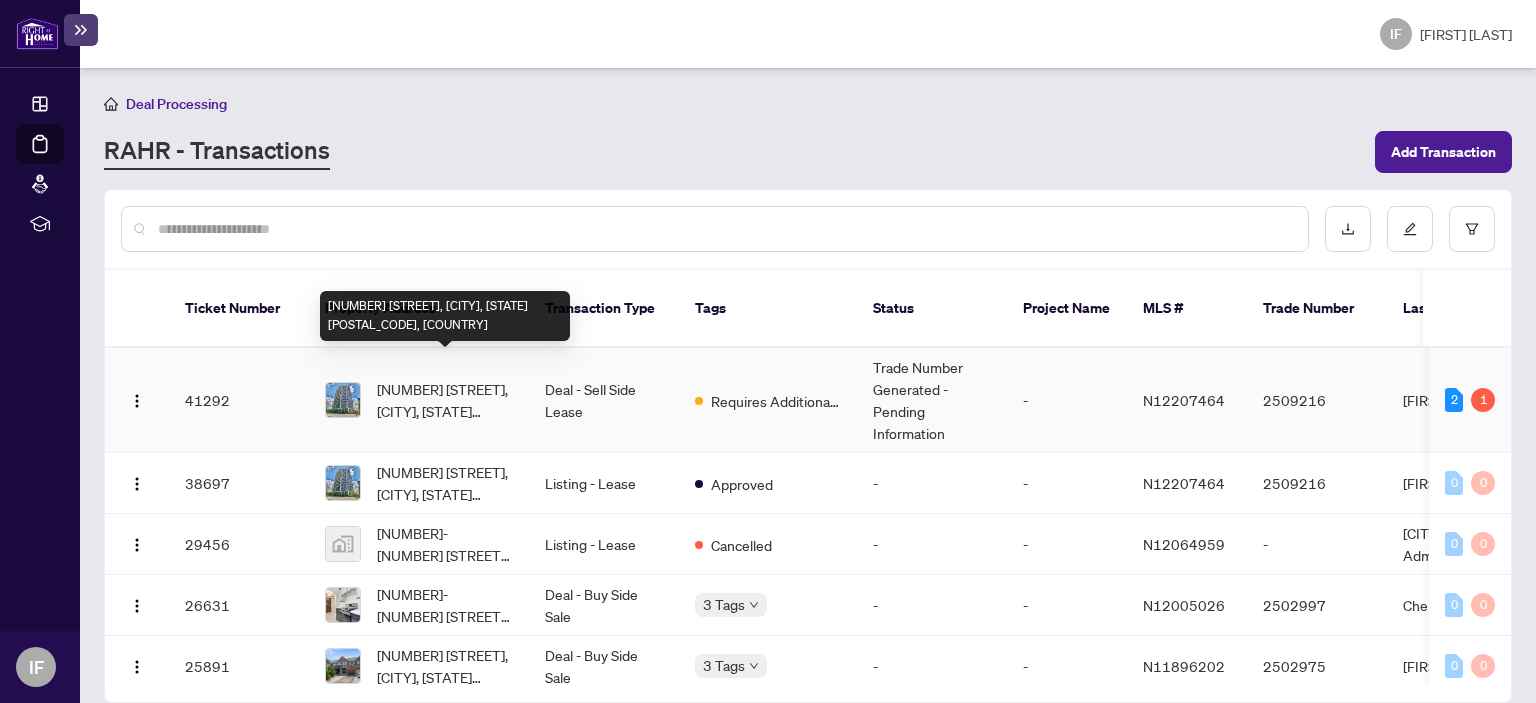 click on "[NUMBER] [STREET], [CITY], [STATE] [POSTAL_CODE], [COUNTRY]" at bounding box center [445, 400] 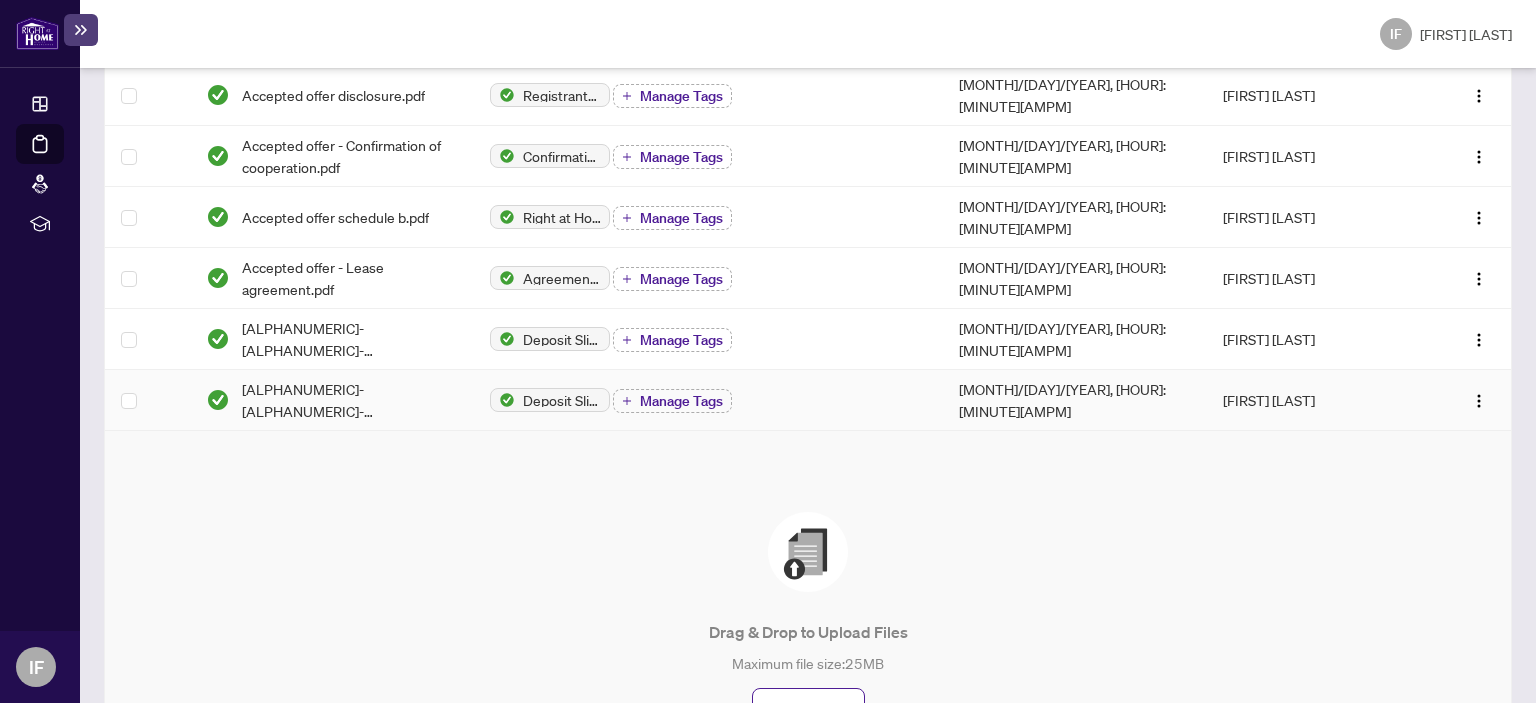 scroll, scrollTop: 845, scrollLeft: 0, axis: vertical 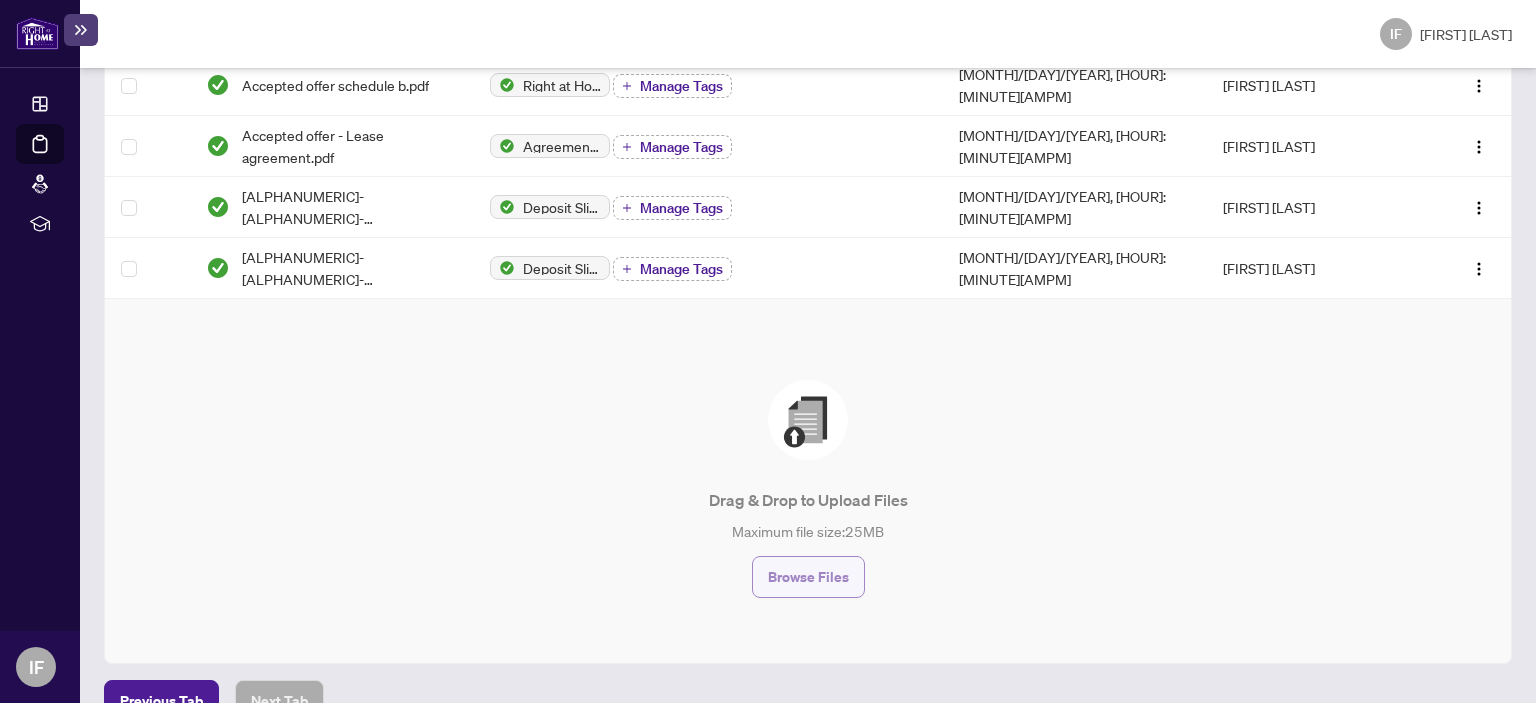 click on "Browse Files" at bounding box center (808, 577) 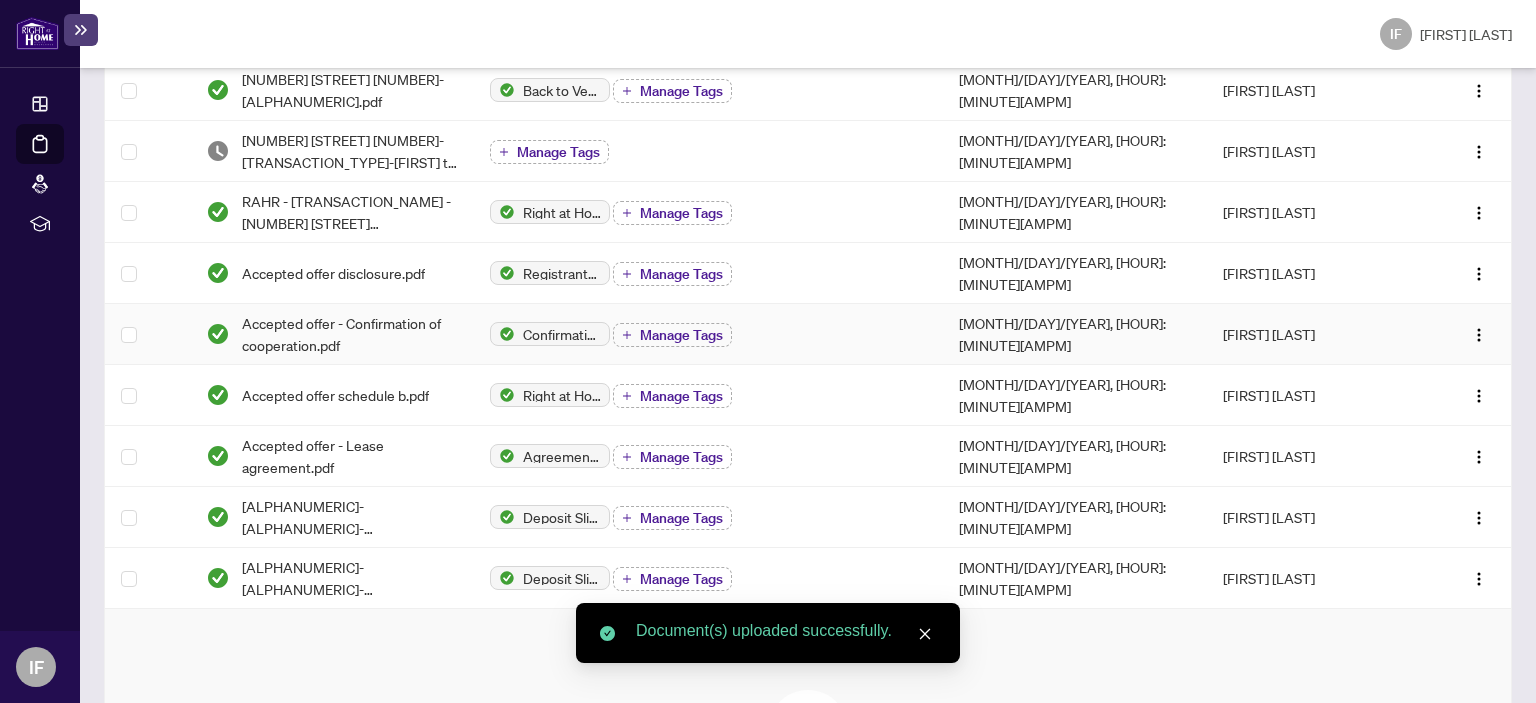 scroll, scrollTop: 345, scrollLeft: 0, axis: vertical 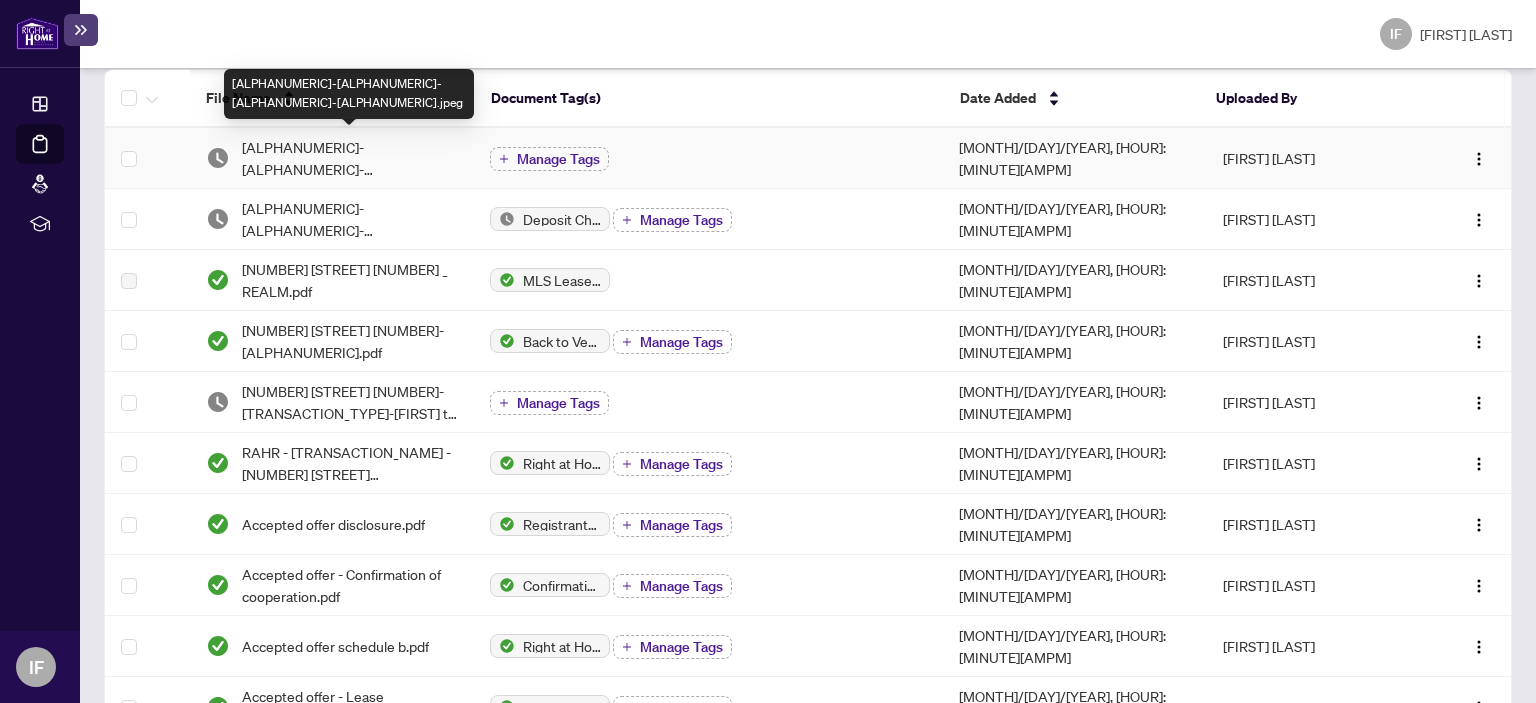 click on "5a6b2050-4e62-4fc7-905a-3a87d012bba6.jpeg" at bounding box center [350, 158] 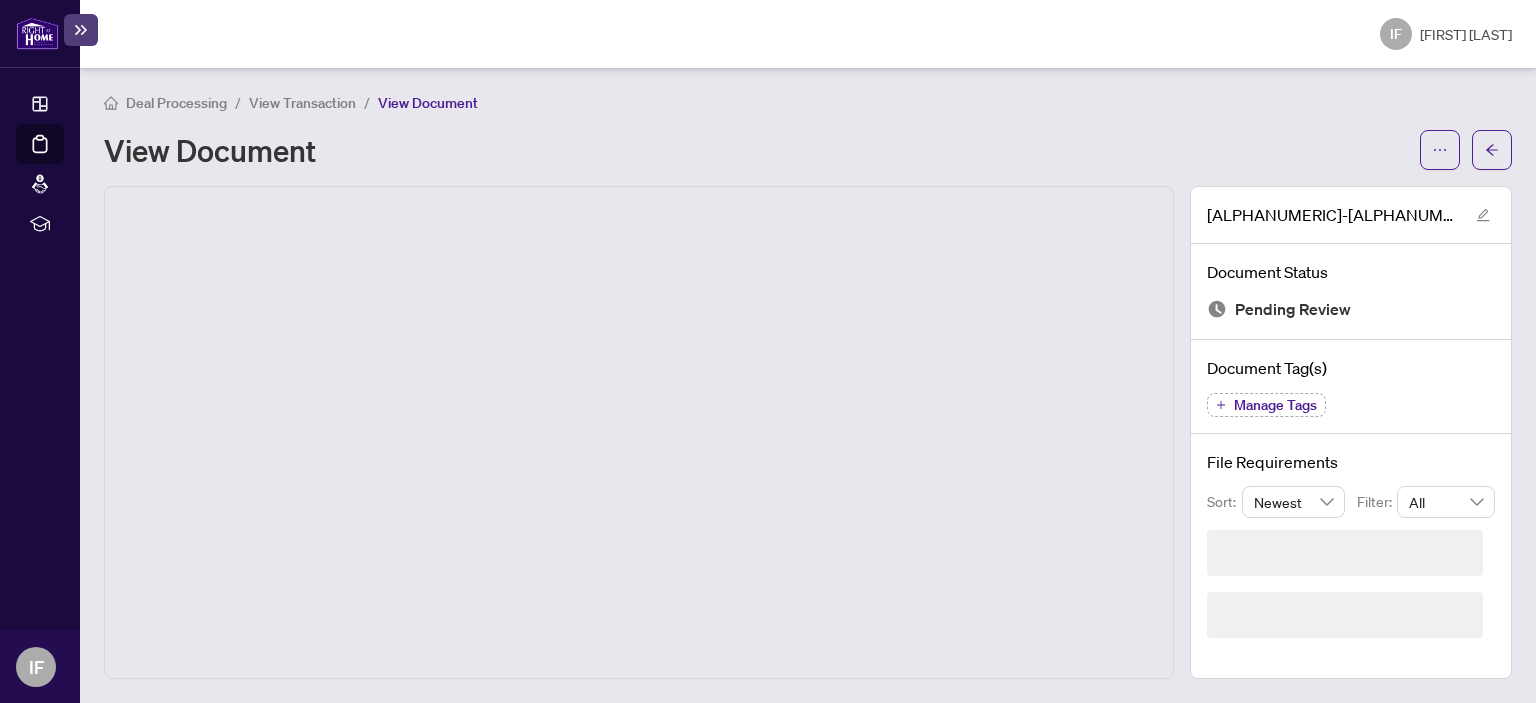 scroll, scrollTop: 0, scrollLeft: 0, axis: both 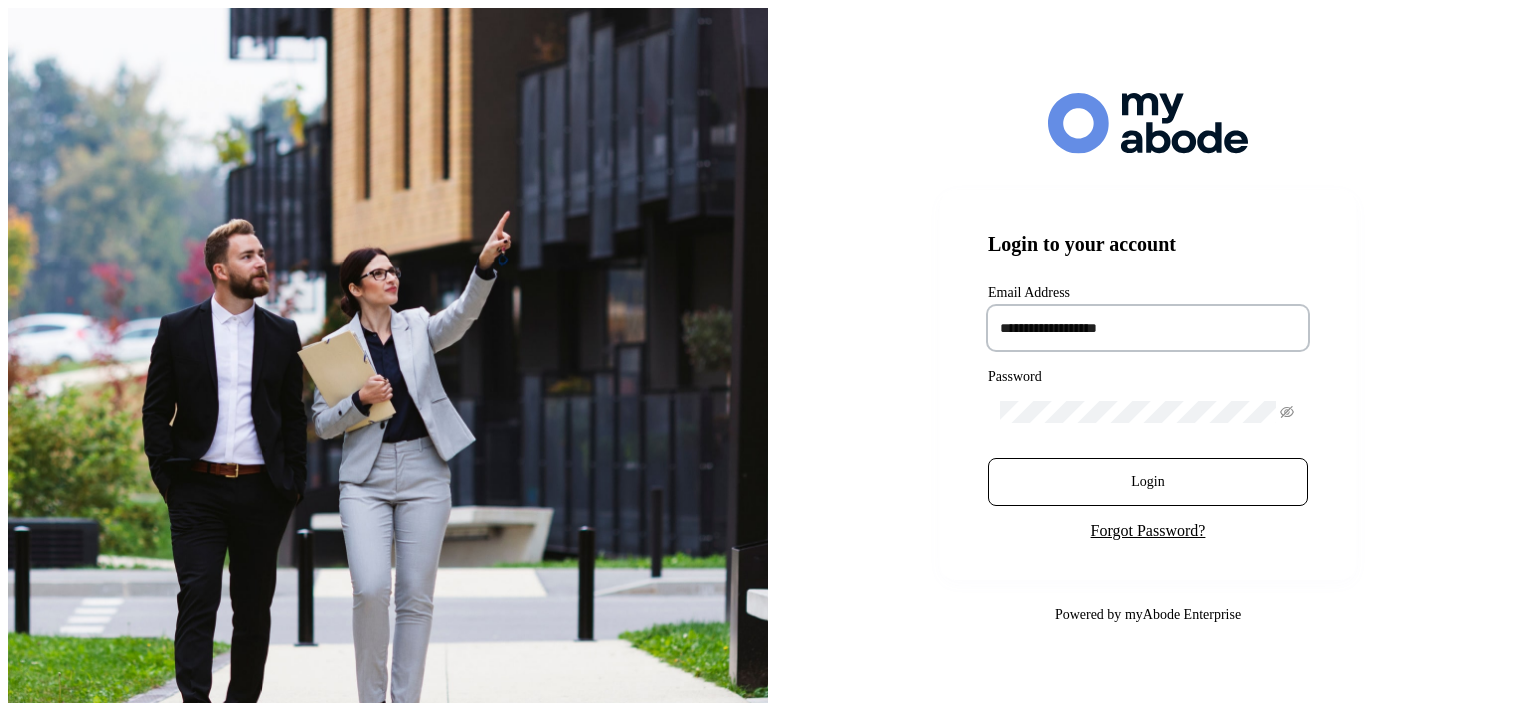 click at bounding box center (1148, 328) 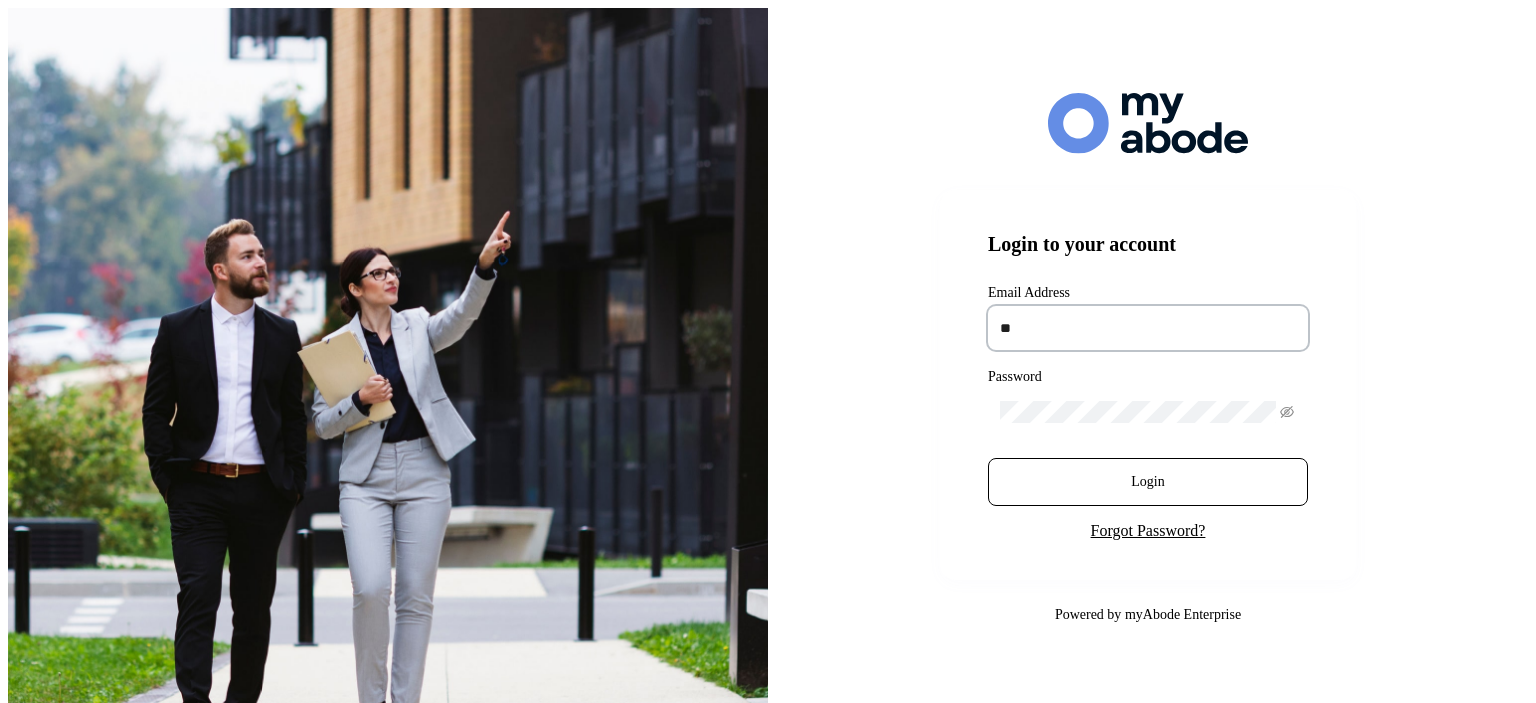 type on "**********" 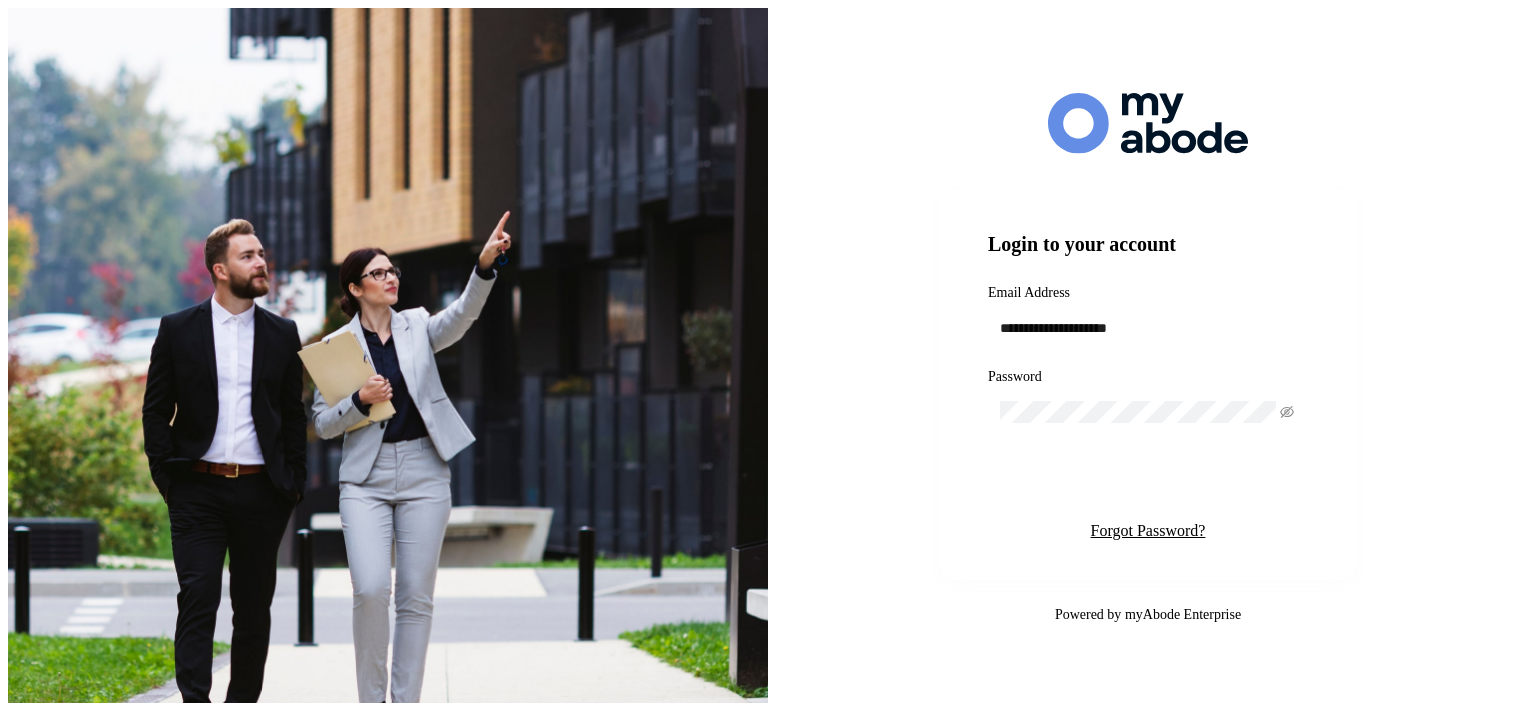 click on "Login" at bounding box center (1147, 482) 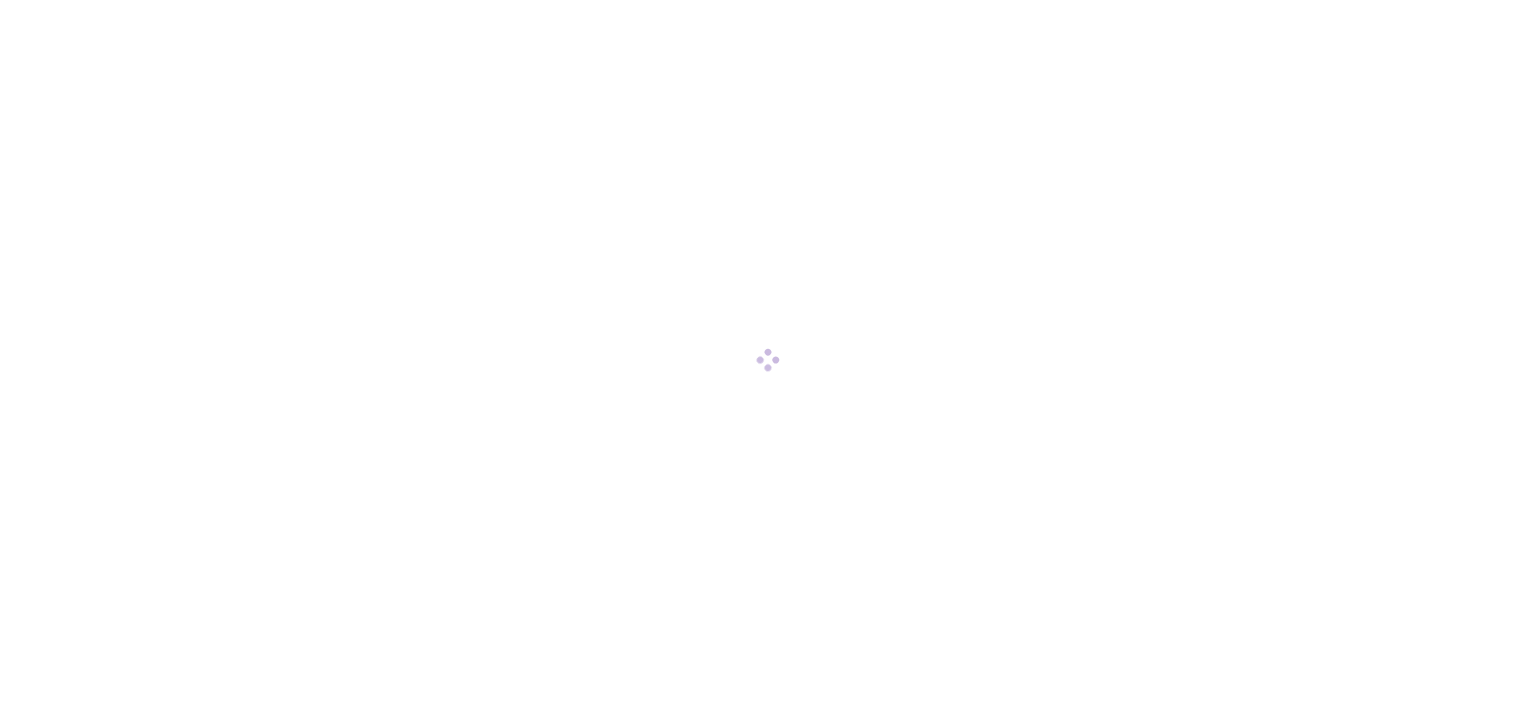 scroll, scrollTop: 0, scrollLeft: 0, axis: both 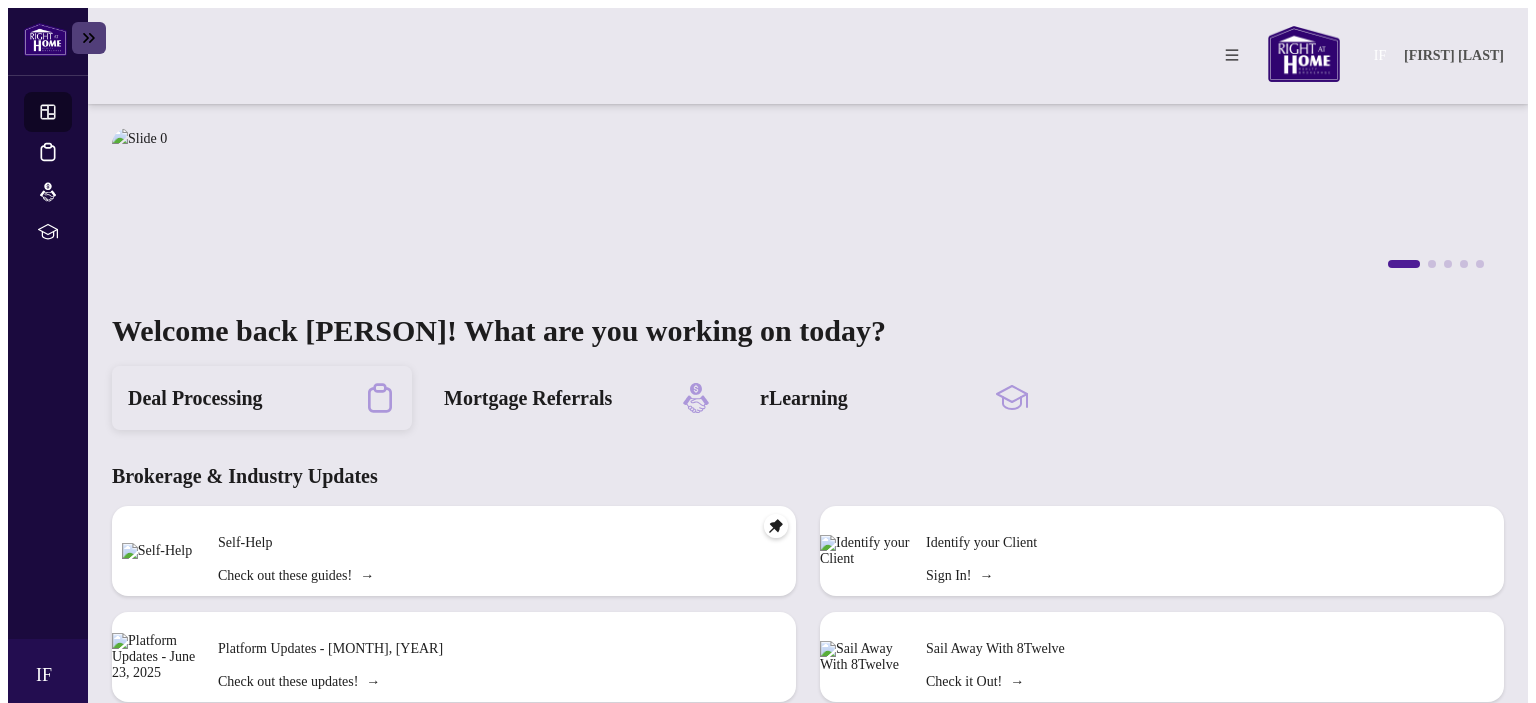 click on "Deal Processing" at bounding box center [195, 398] 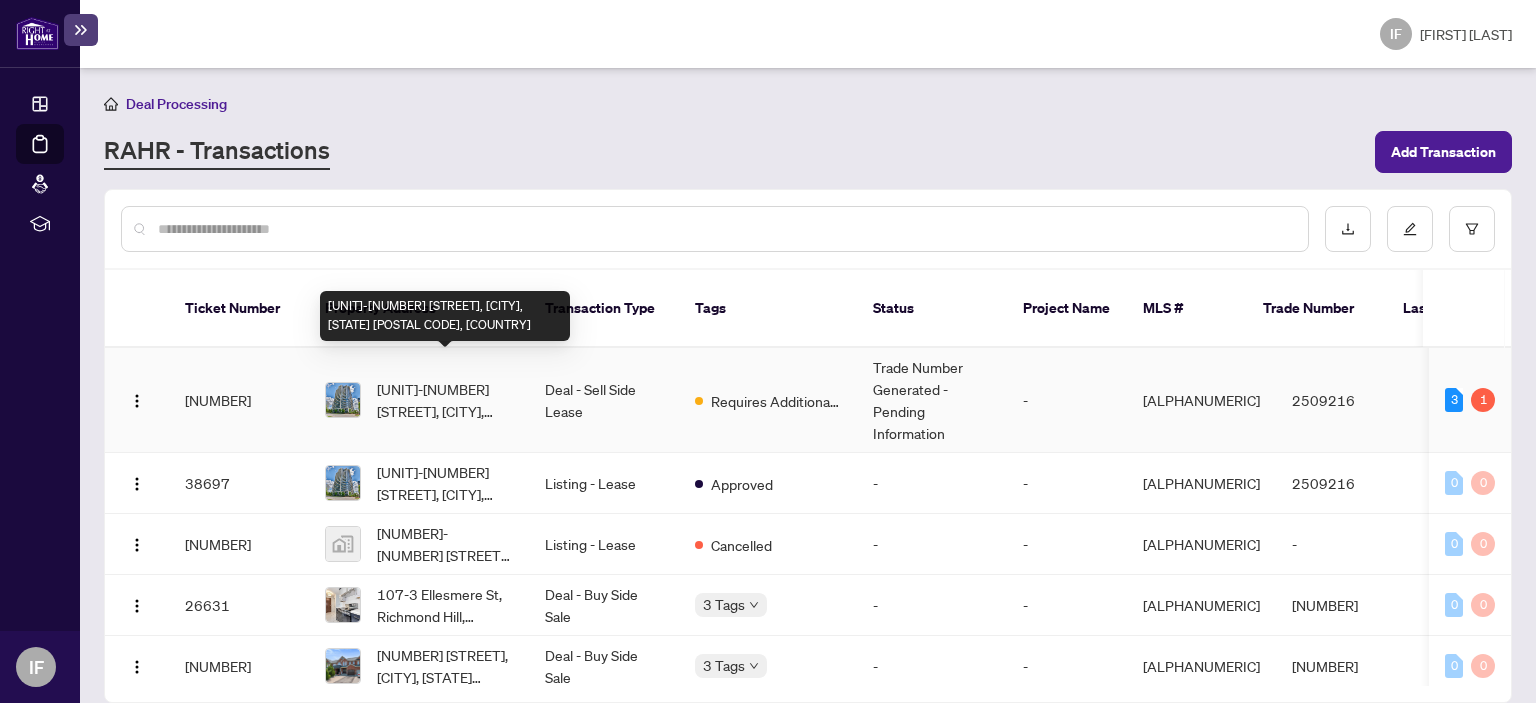 click on "[NUMBER] [STREET], [CITY], [STATE] [POSTAL_CODE], [COUNTRY]" at bounding box center [445, 400] 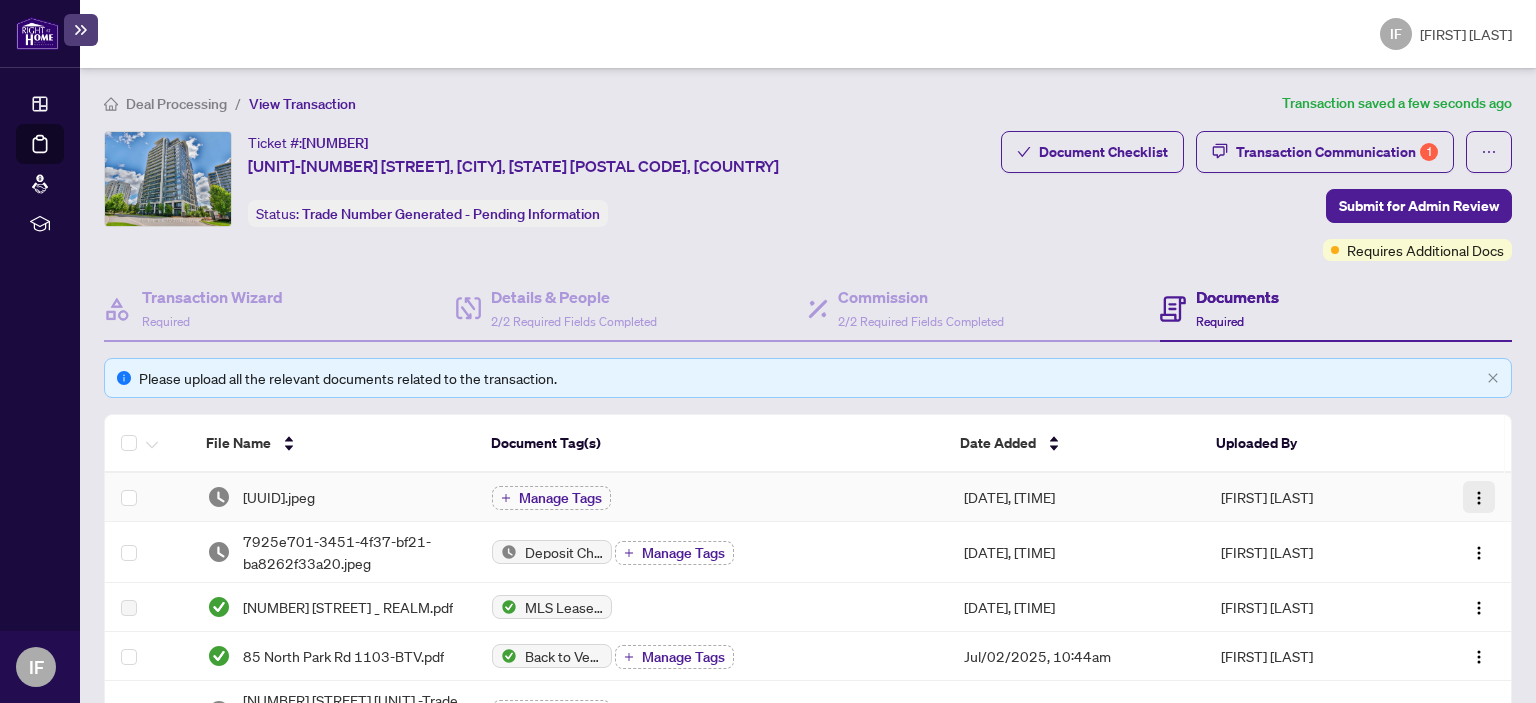 click at bounding box center (1479, 498) 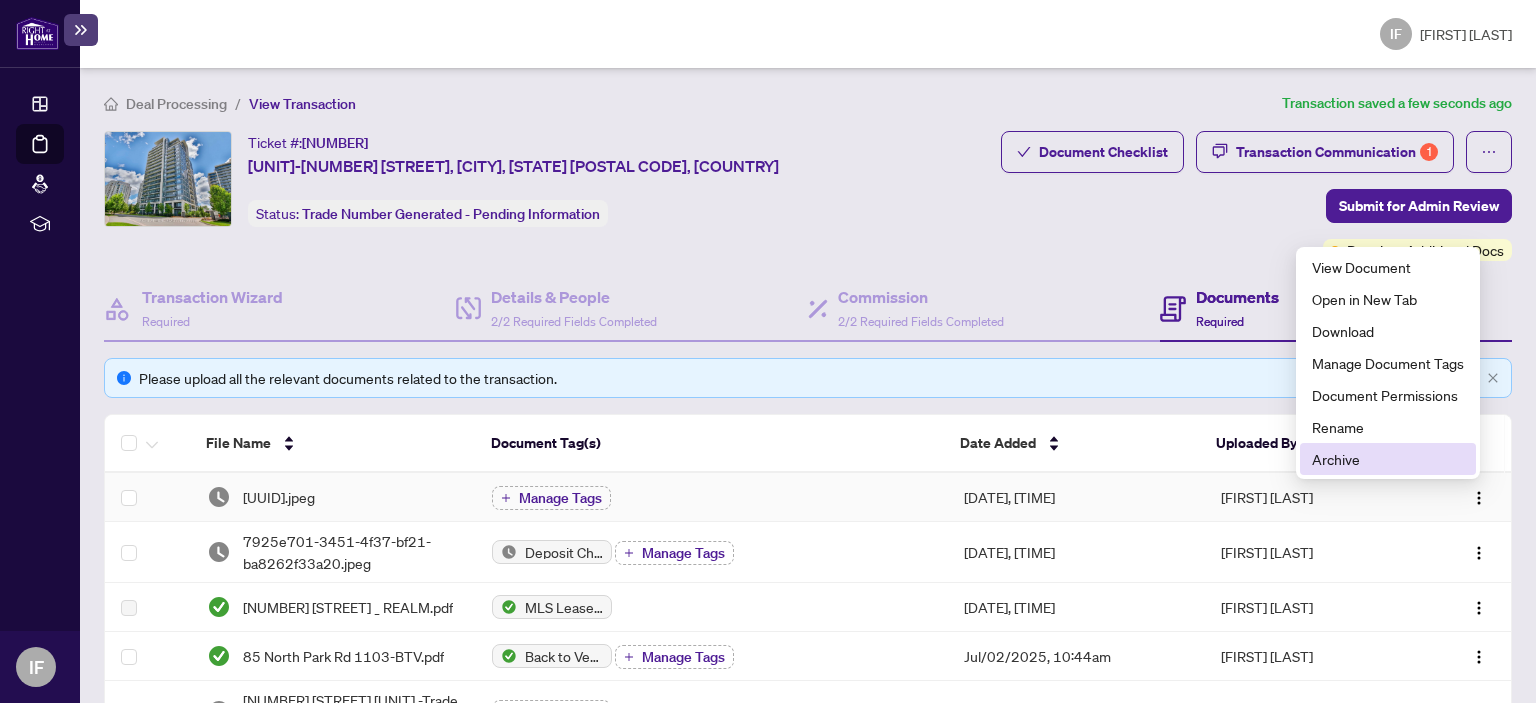 click on "Archive" at bounding box center [1388, 459] 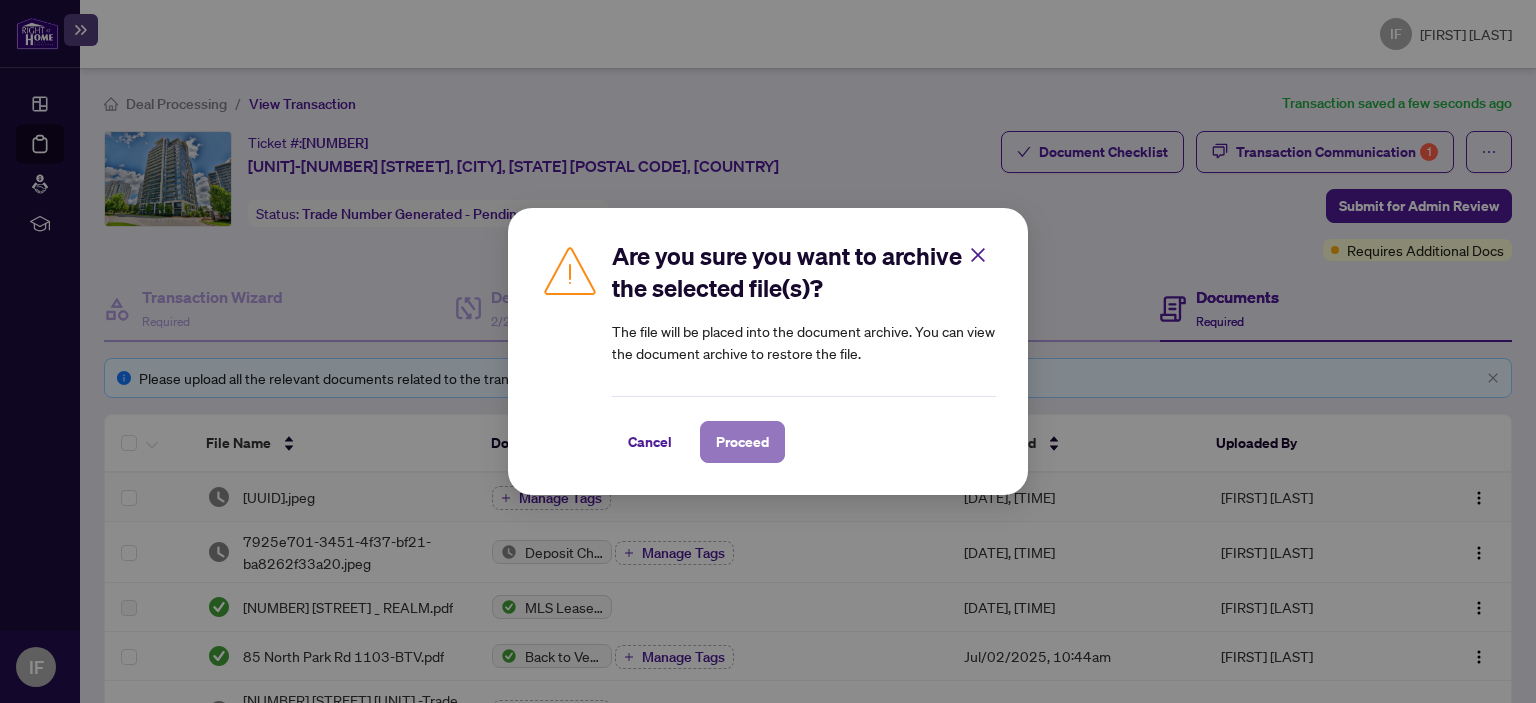 click on "Proceed" at bounding box center (742, 442) 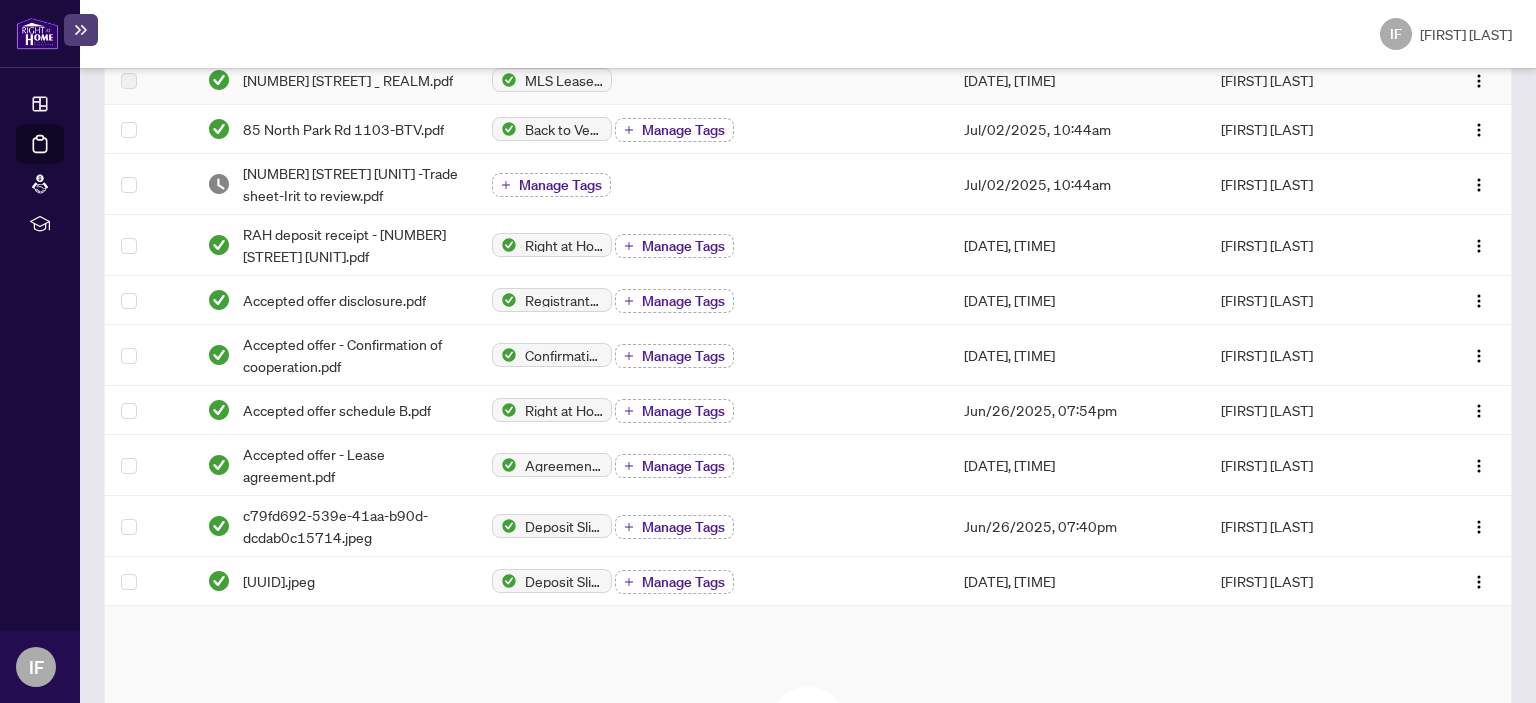 scroll, scrollTop: 700, scrollLeft: 0, axis: vertical 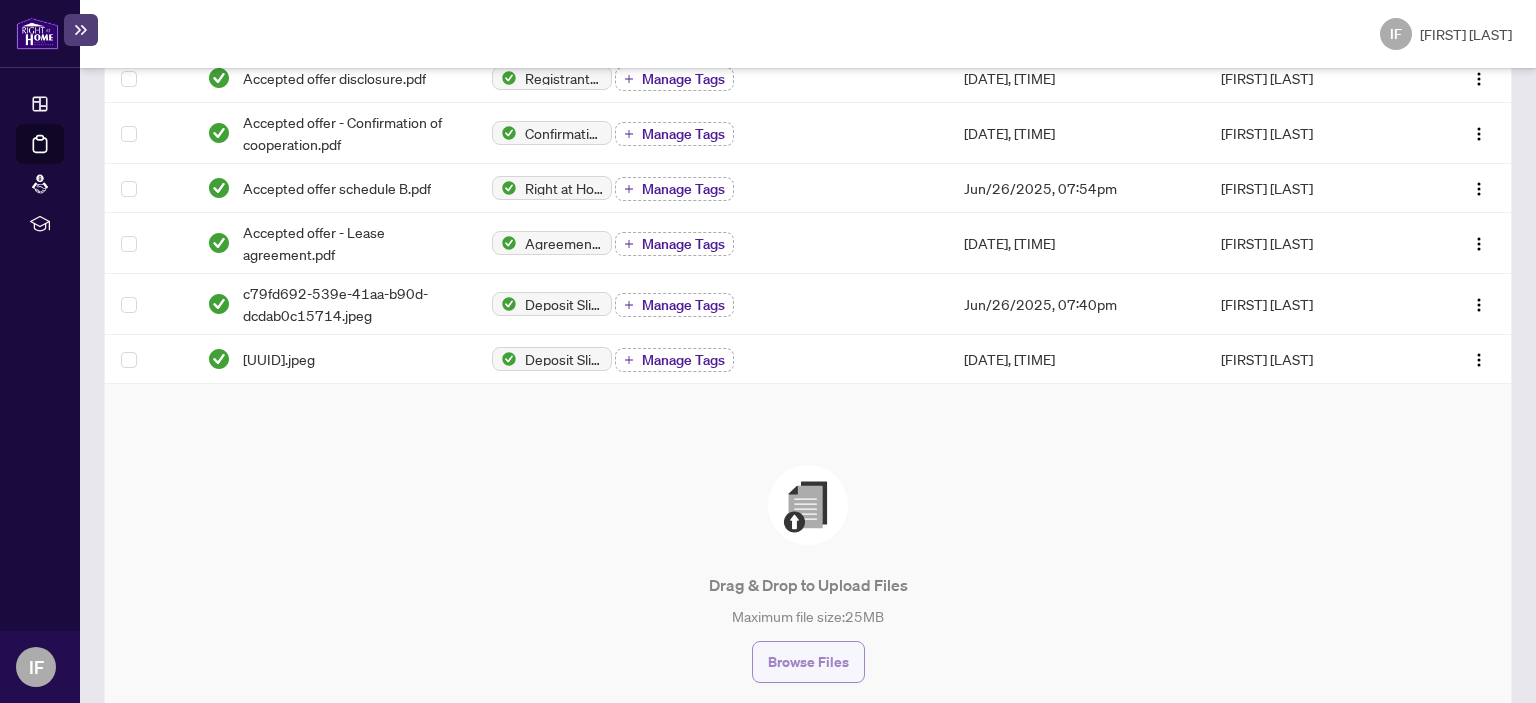 click on "Browse Files" at bounding box center [808, 662] 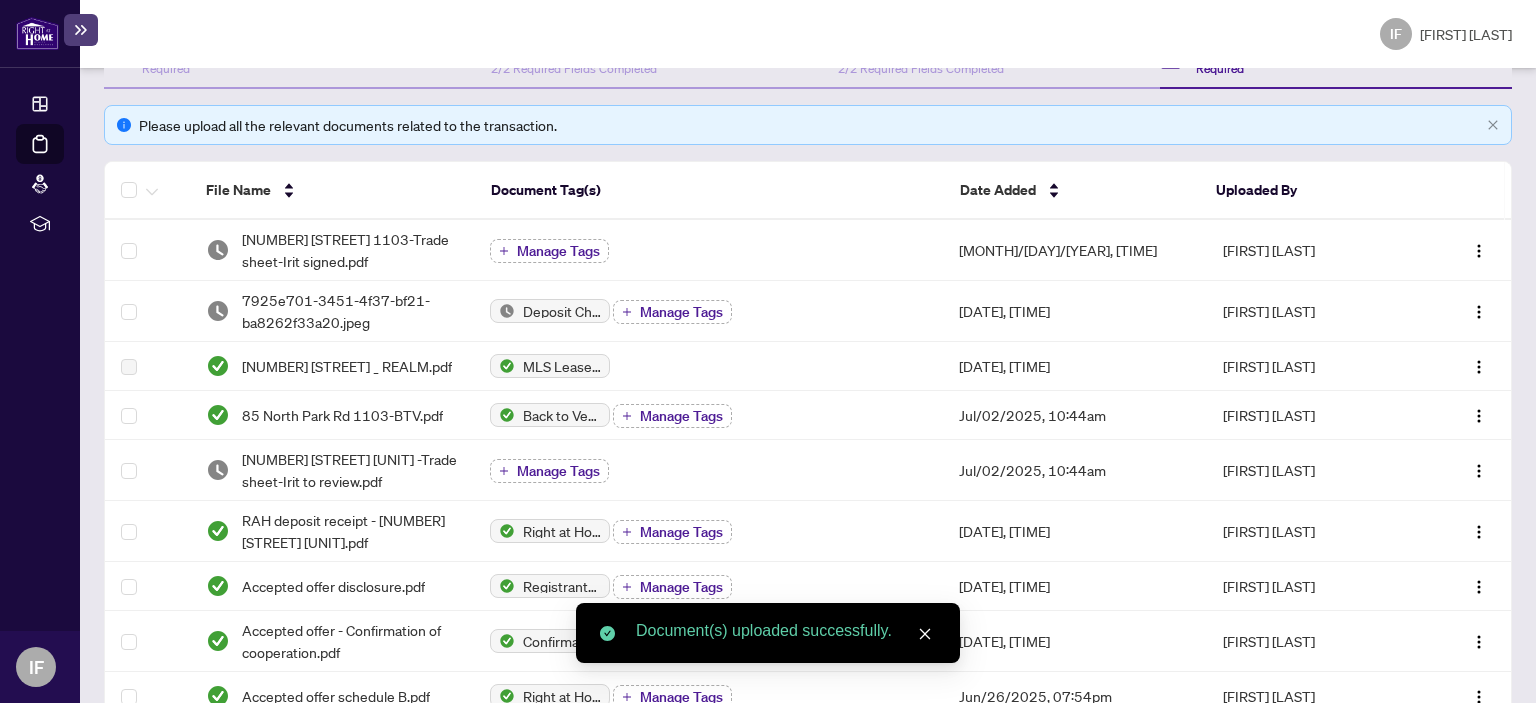 scroll, scrollTop: 200, scrollLeft: 0, axis: vertical 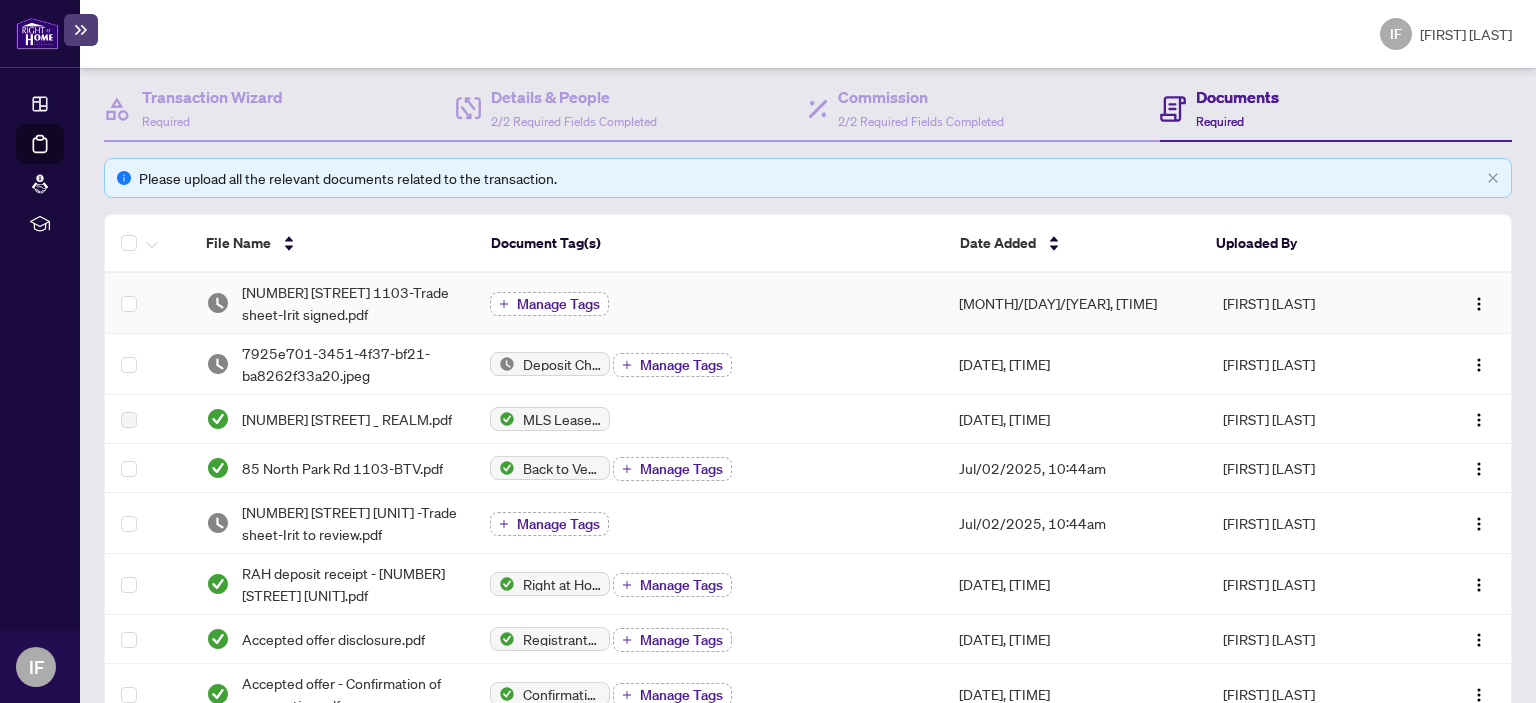 click on "Manage Tags" at bounding box center (558, 304) 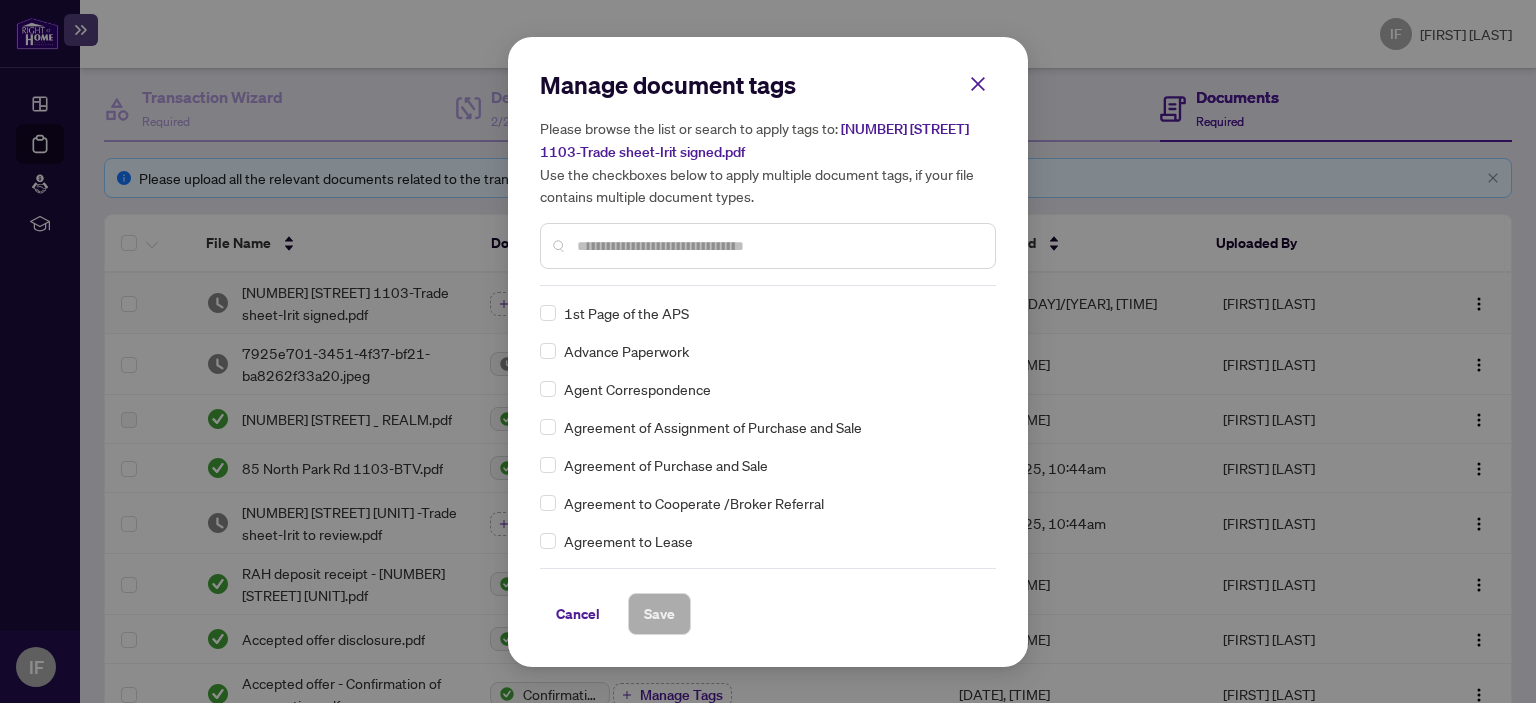 click at bounding box center [778, 246] 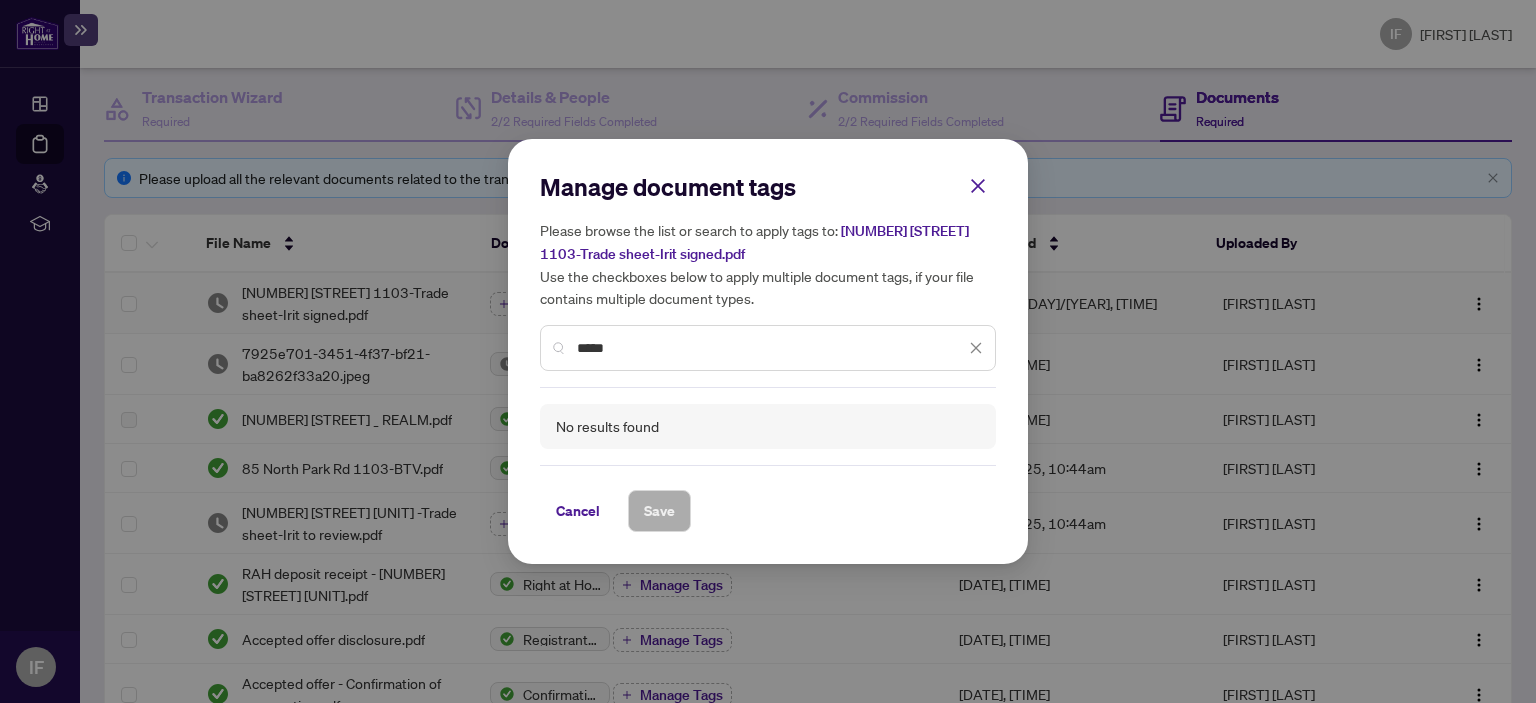 drag, startPoint x: 616, startPoint y: 343, endPoint x: 556, endPoint y: 333, distance: 60.827625 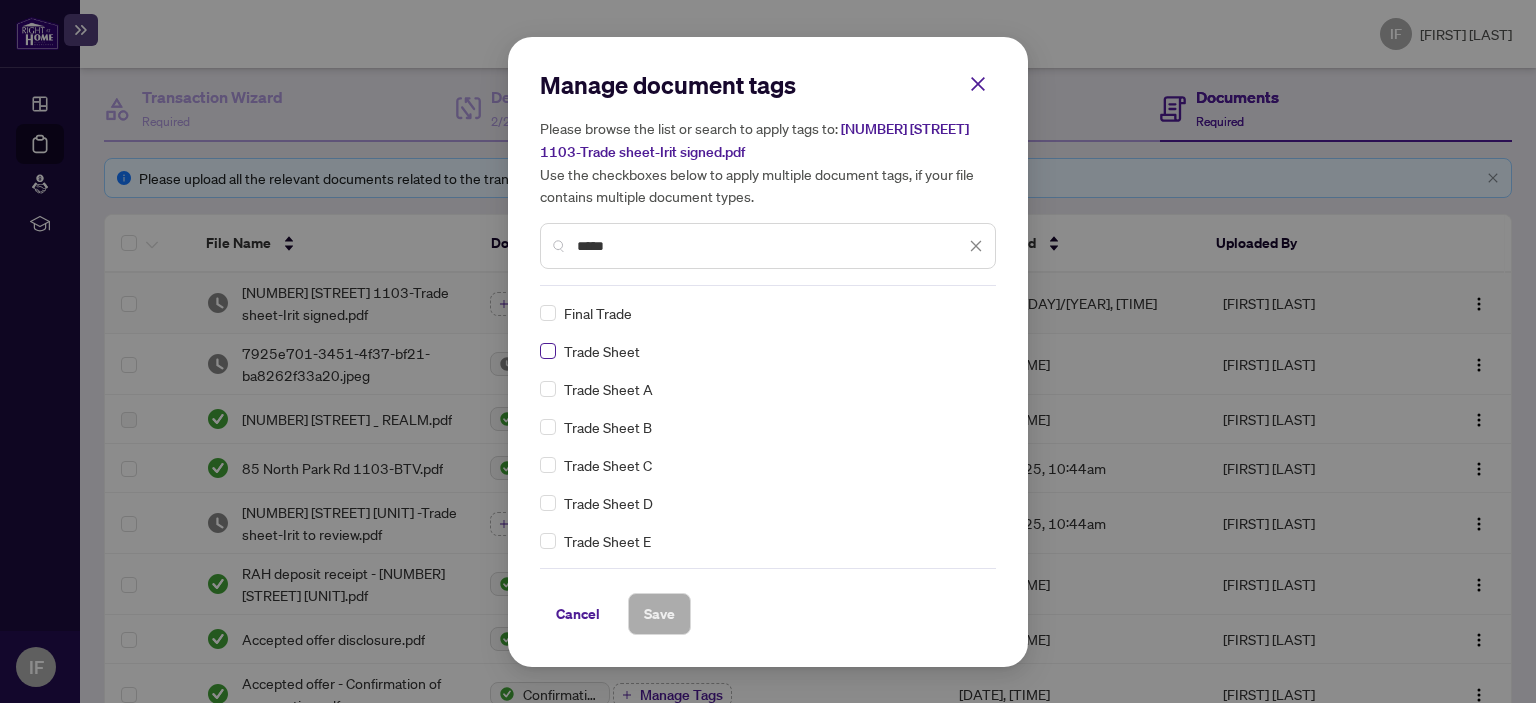type on "*****" 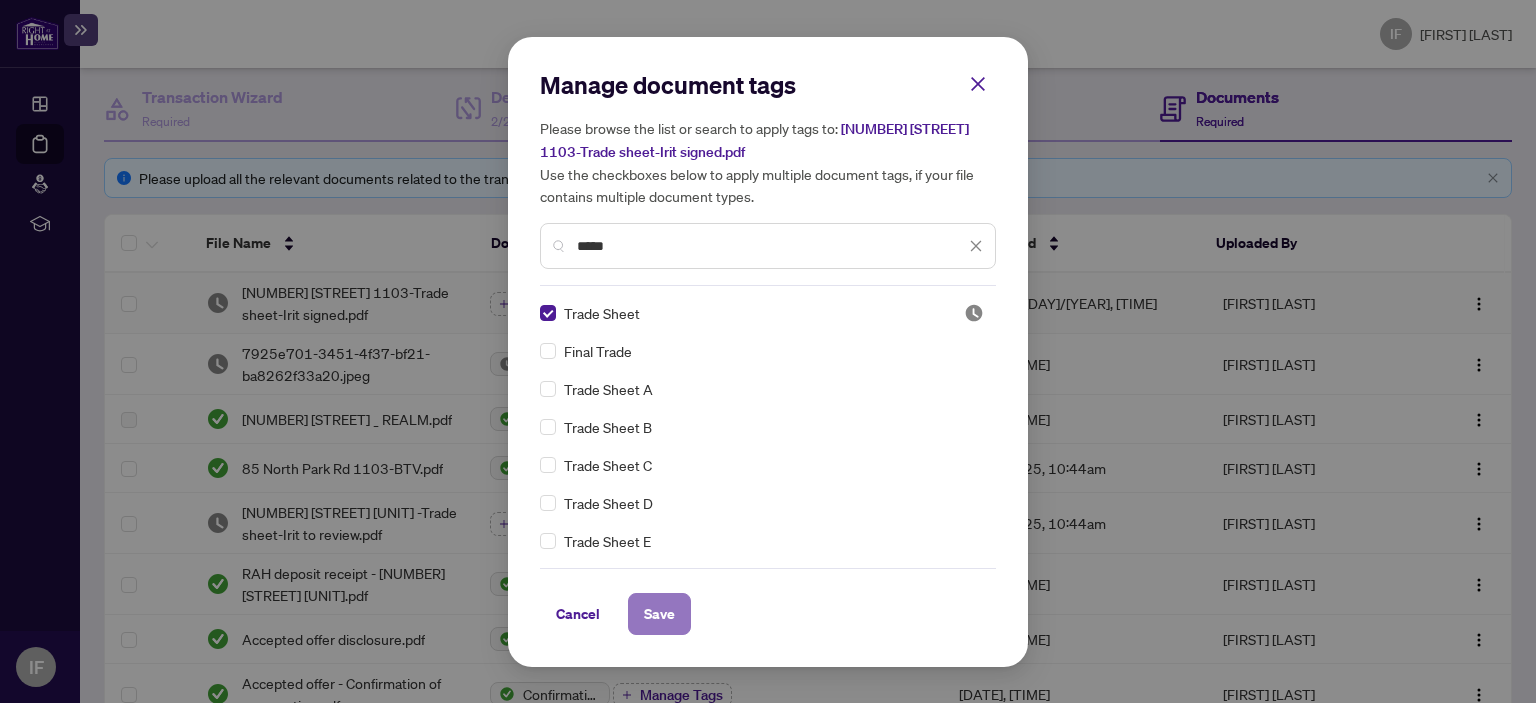 click on "Save" at bounding box center [659, 614] 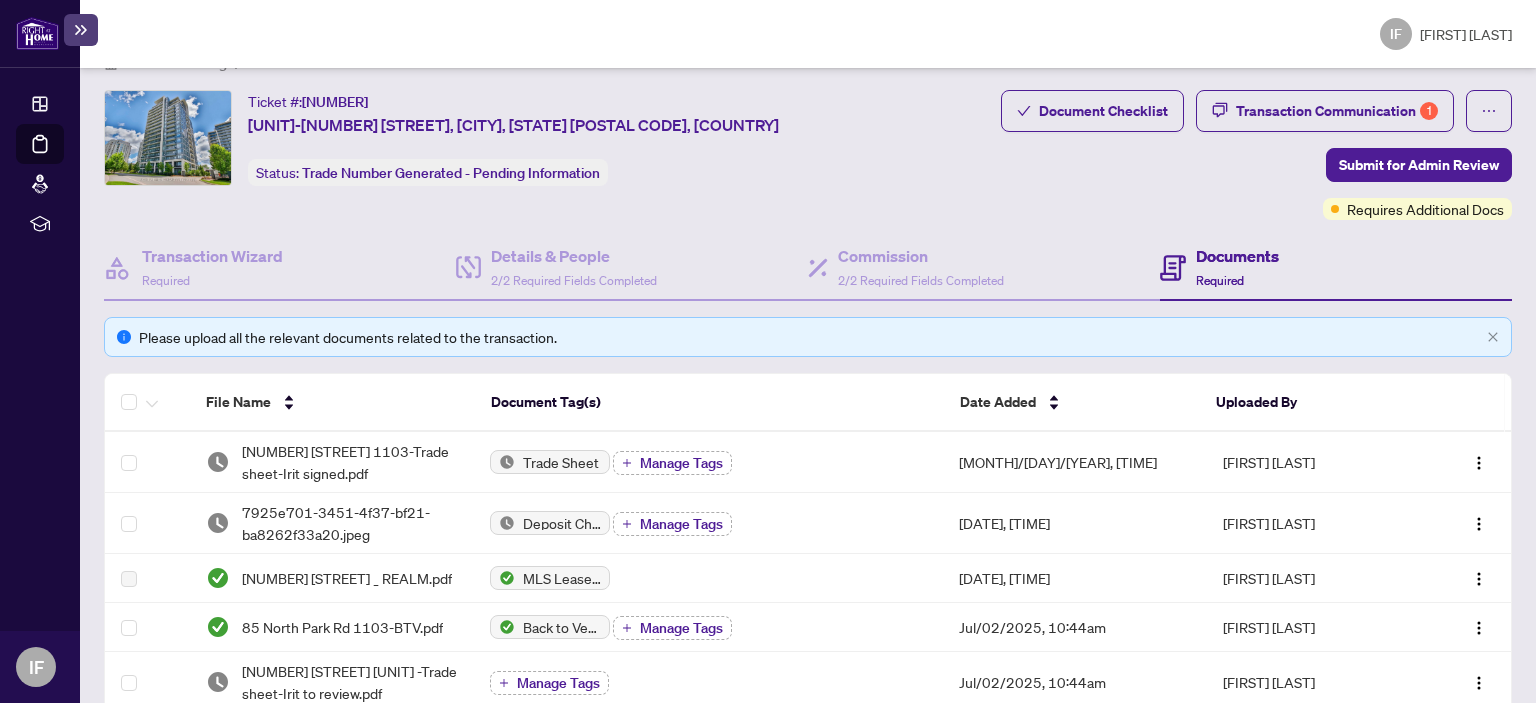 scroll, scrollTop: 0, scrollLeft: 0, axis: both 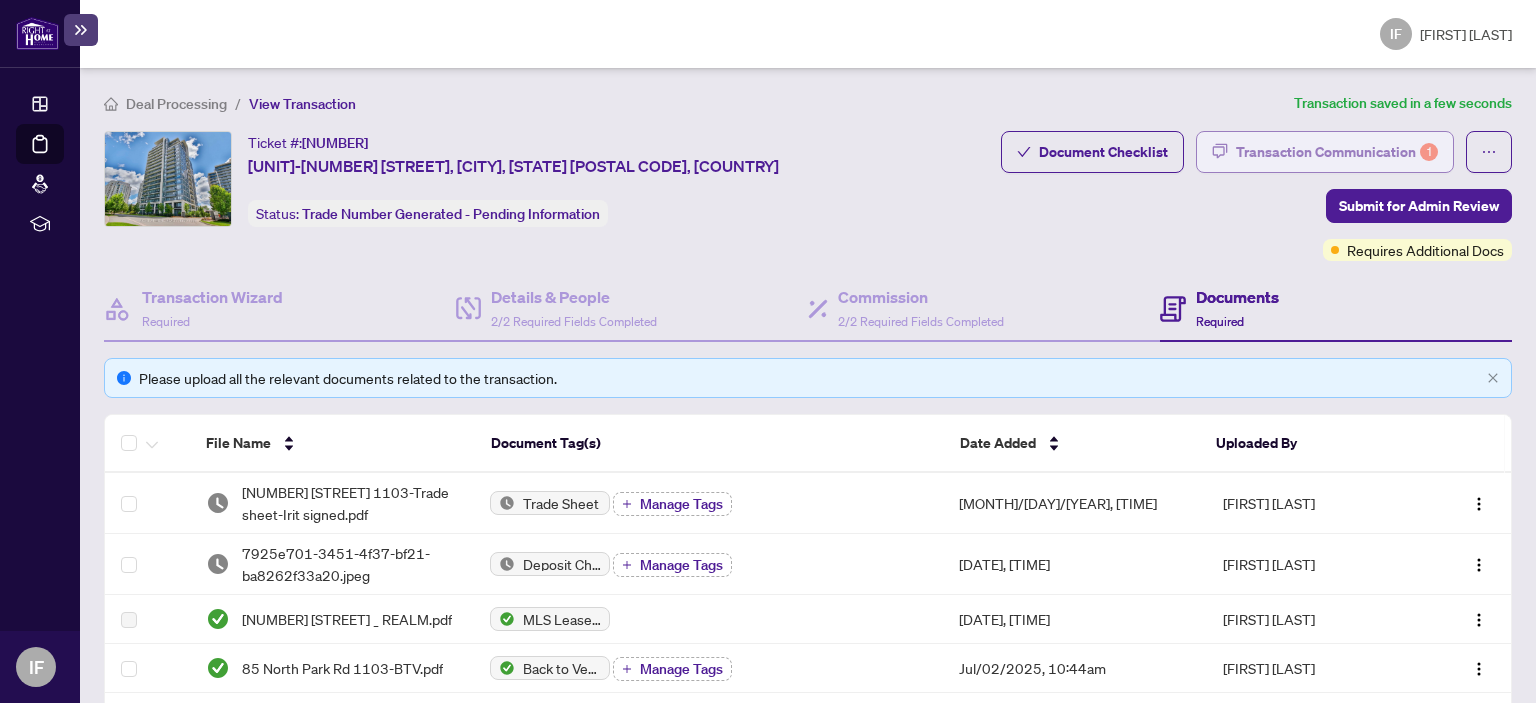 click on "Transaction Communication 1" at bounding box center [1337, 152] 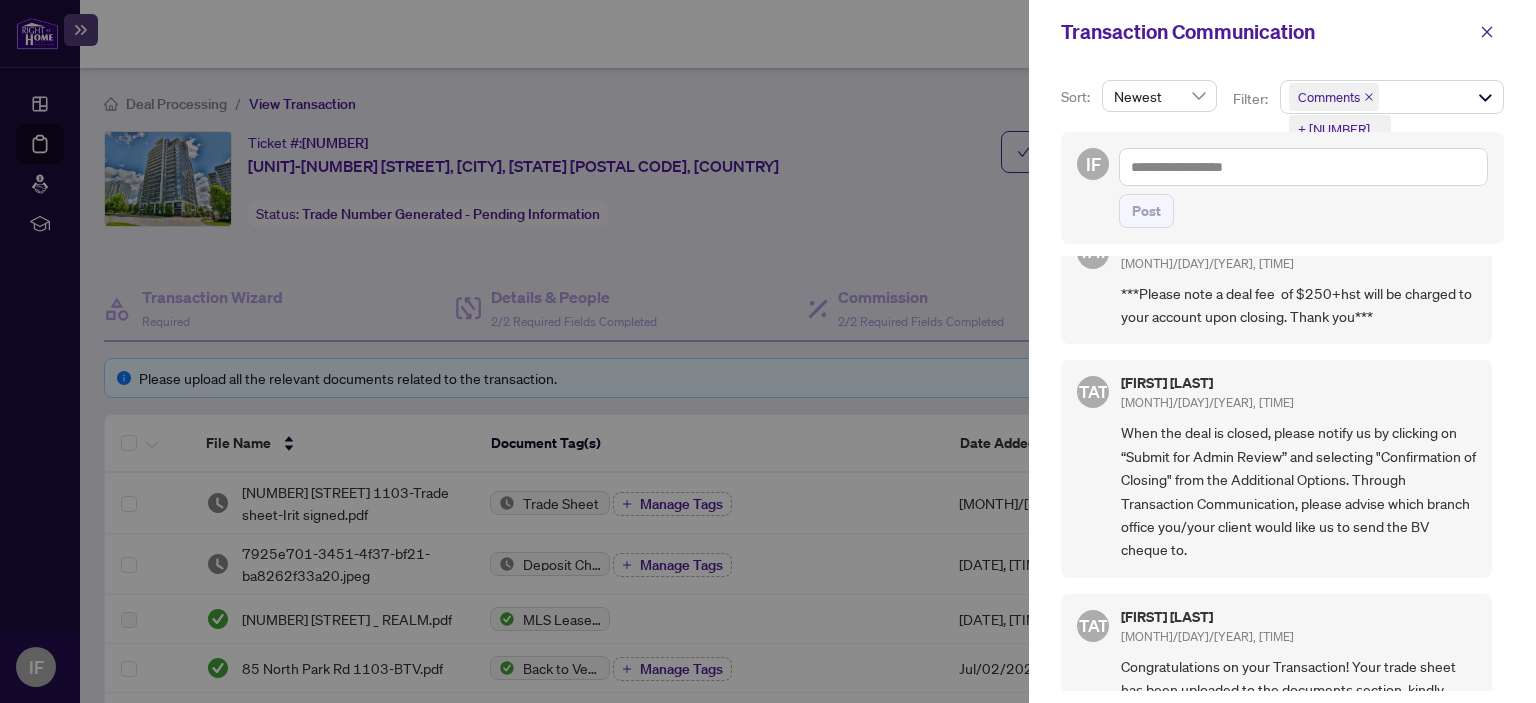 scroll, scrollTop: 0, scrollLeft: 0, axis: both 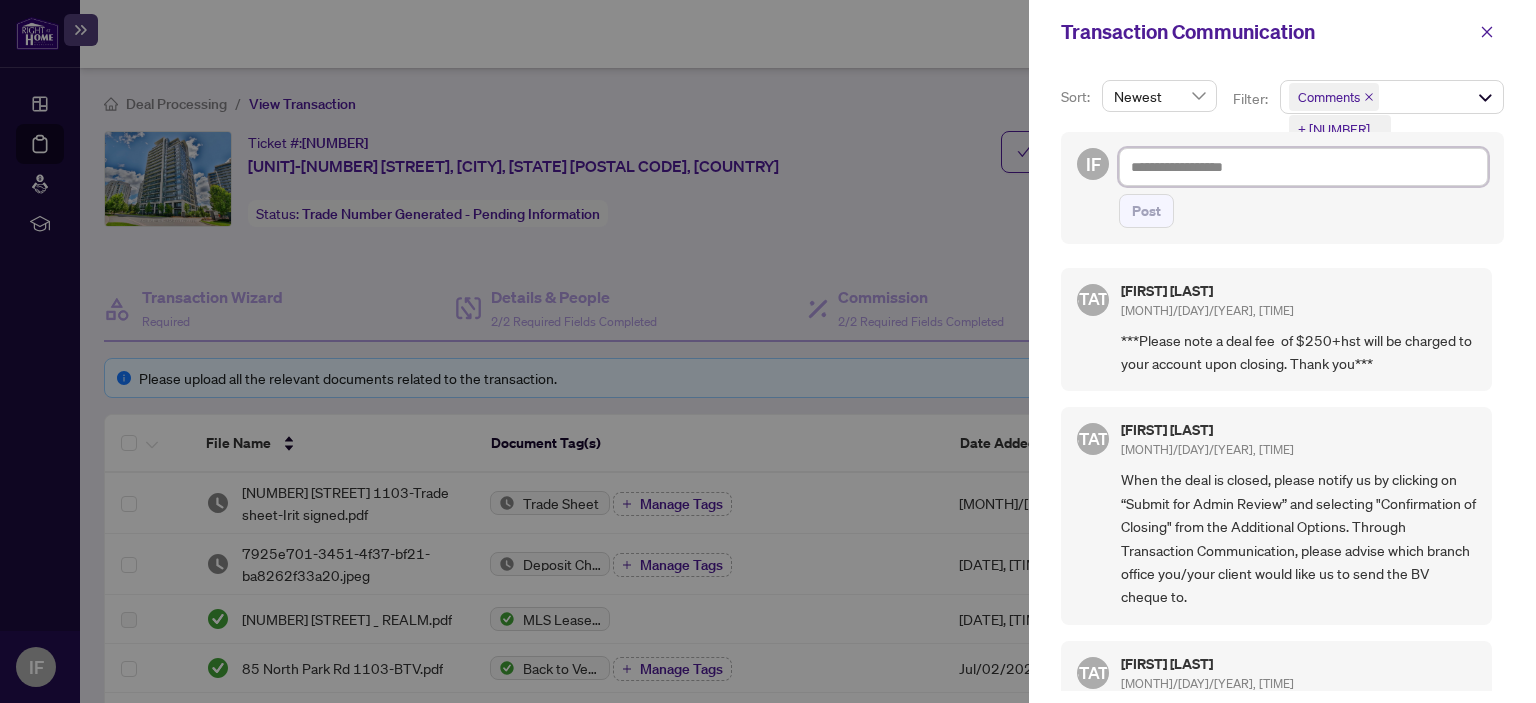 click at bounding box center (1303, 167) 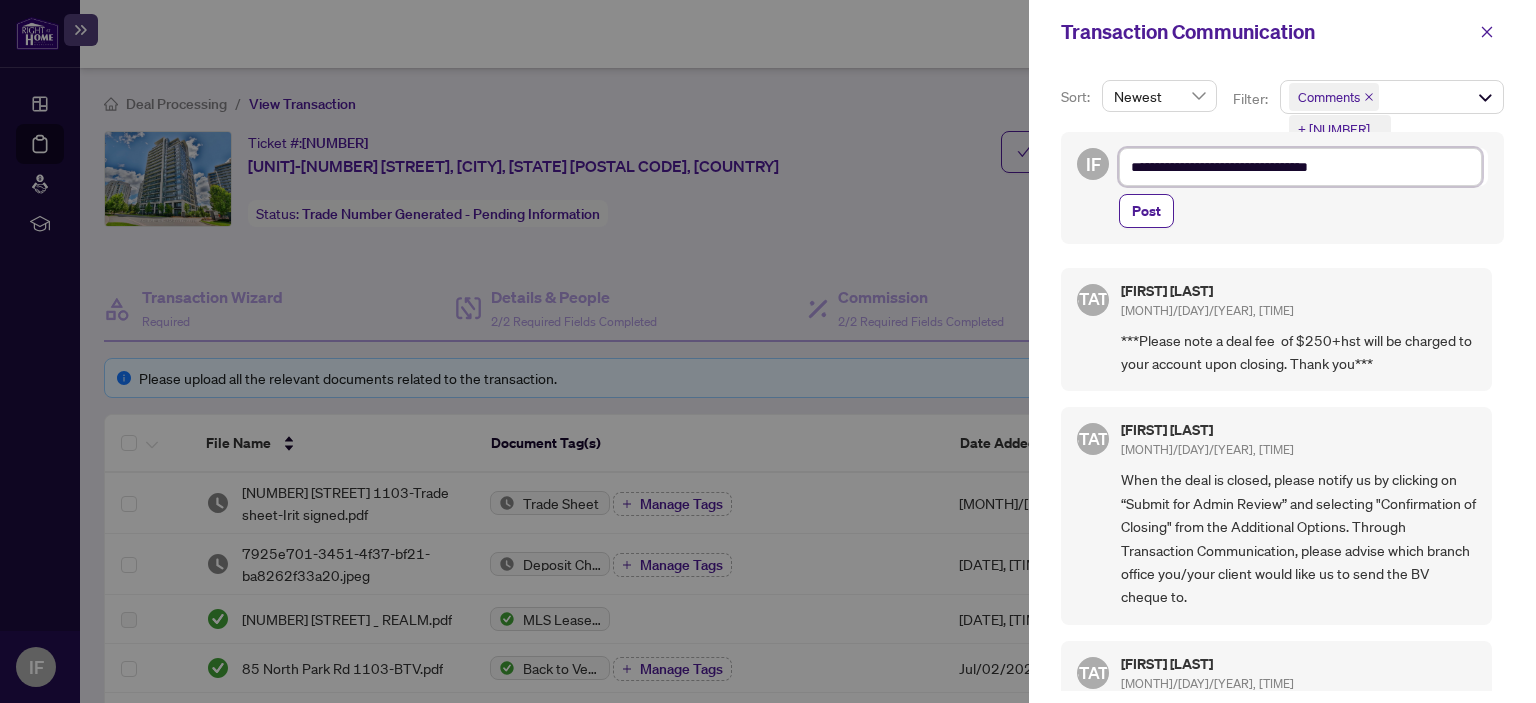 click on "**********" at bounding box center (1300, 167) 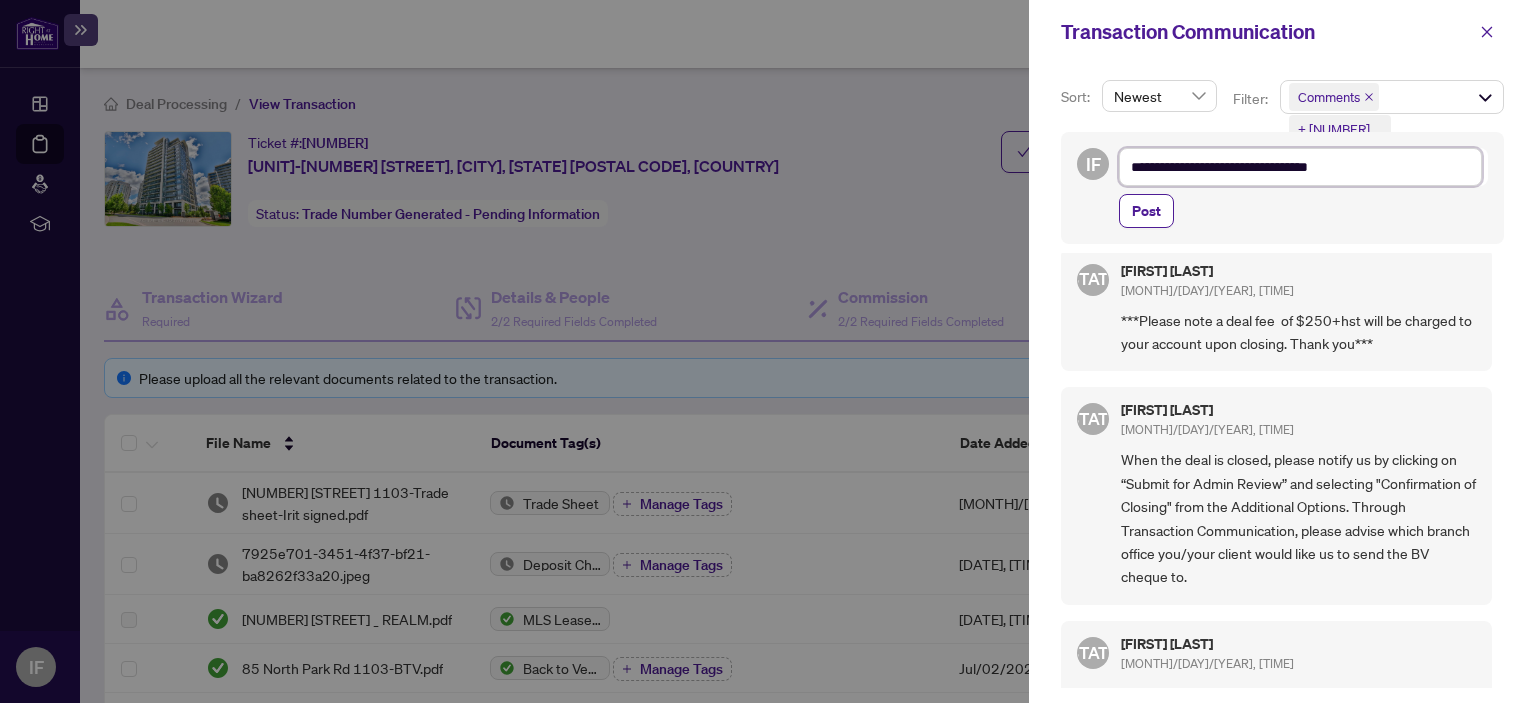 scroll, scrollTop: 0, scrollLeft: 0, axis: both 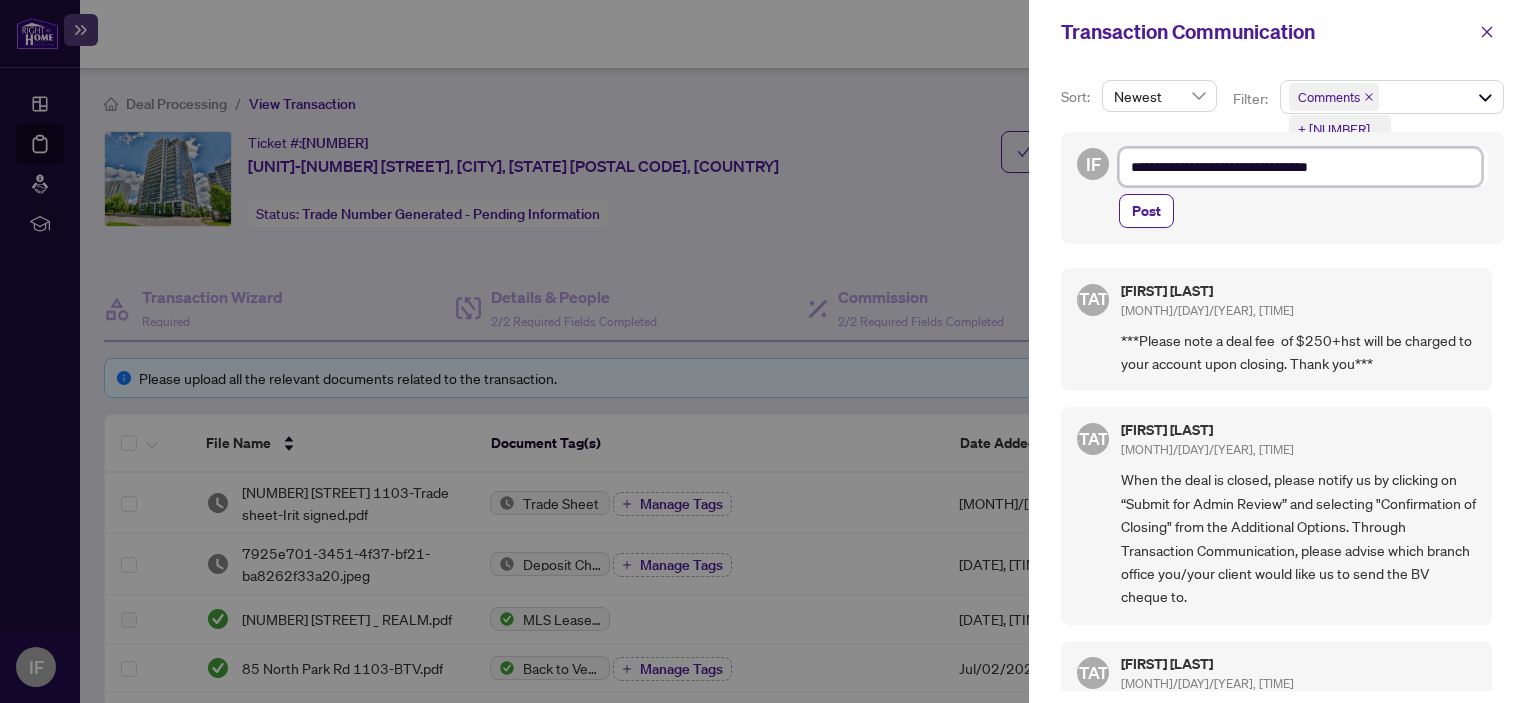 click on "**********" at bounding box center [1300, 167] 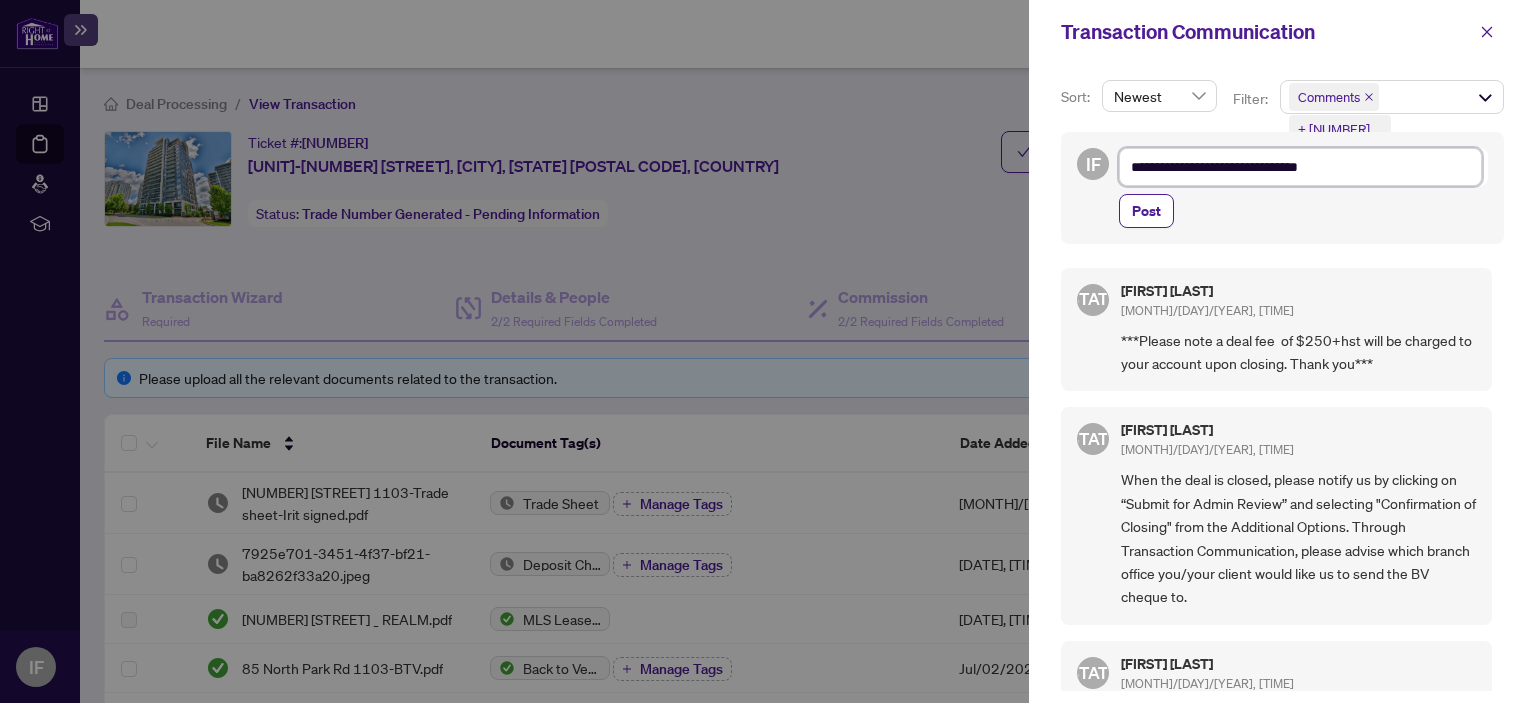 click on "**********" at bounding box center (1300, 167) 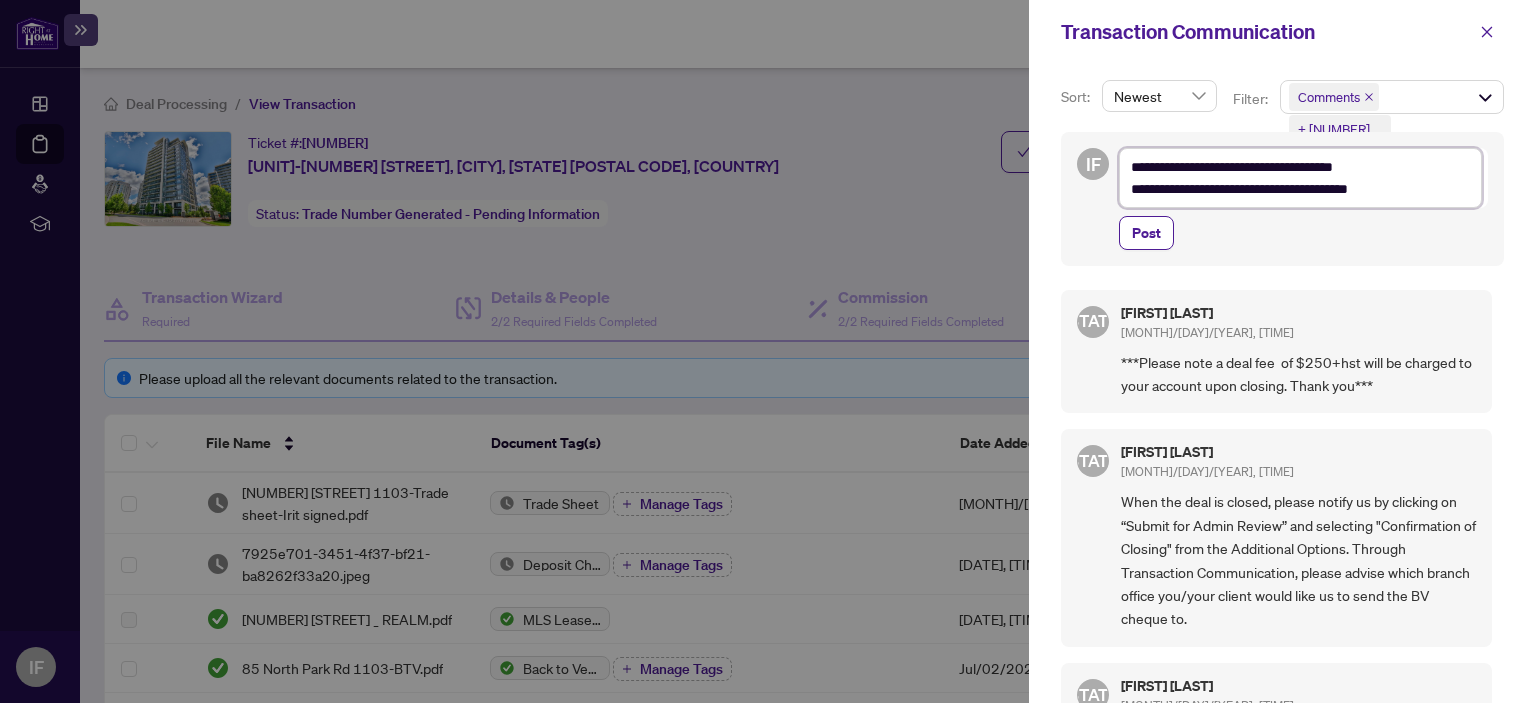 click on "**********" at bounding box center [1300, 178] 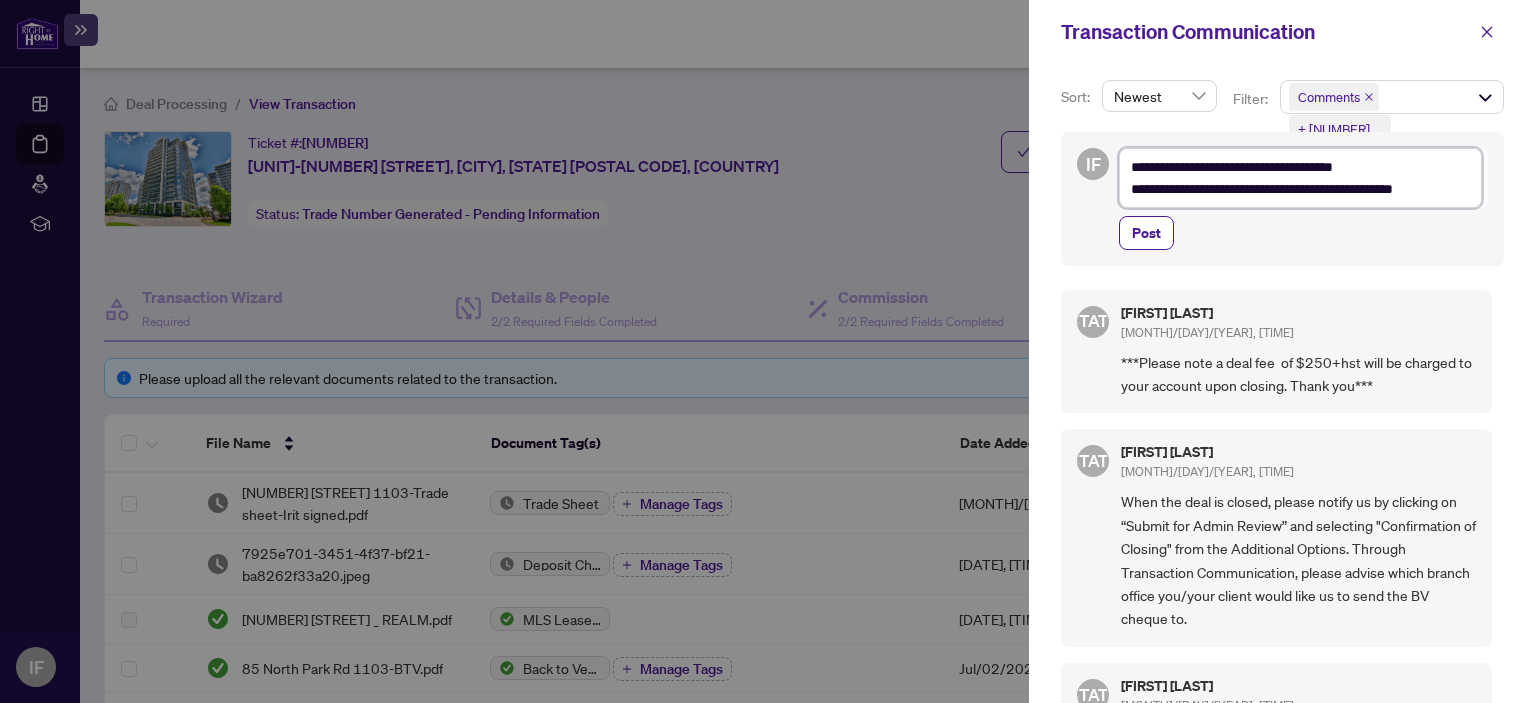 click on "**********" at bounding box center (1300, 178) 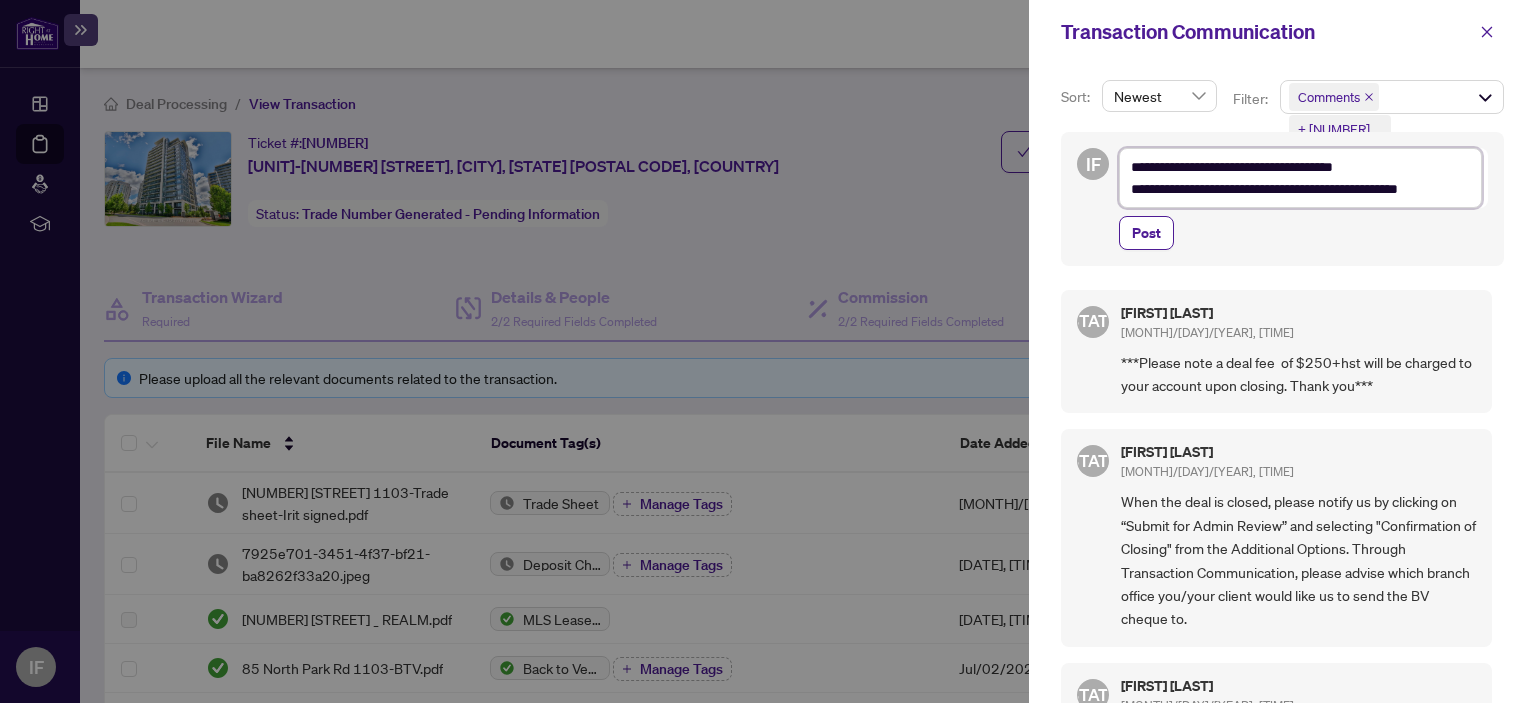 click on "**********" at bounding box center (1300, 178) 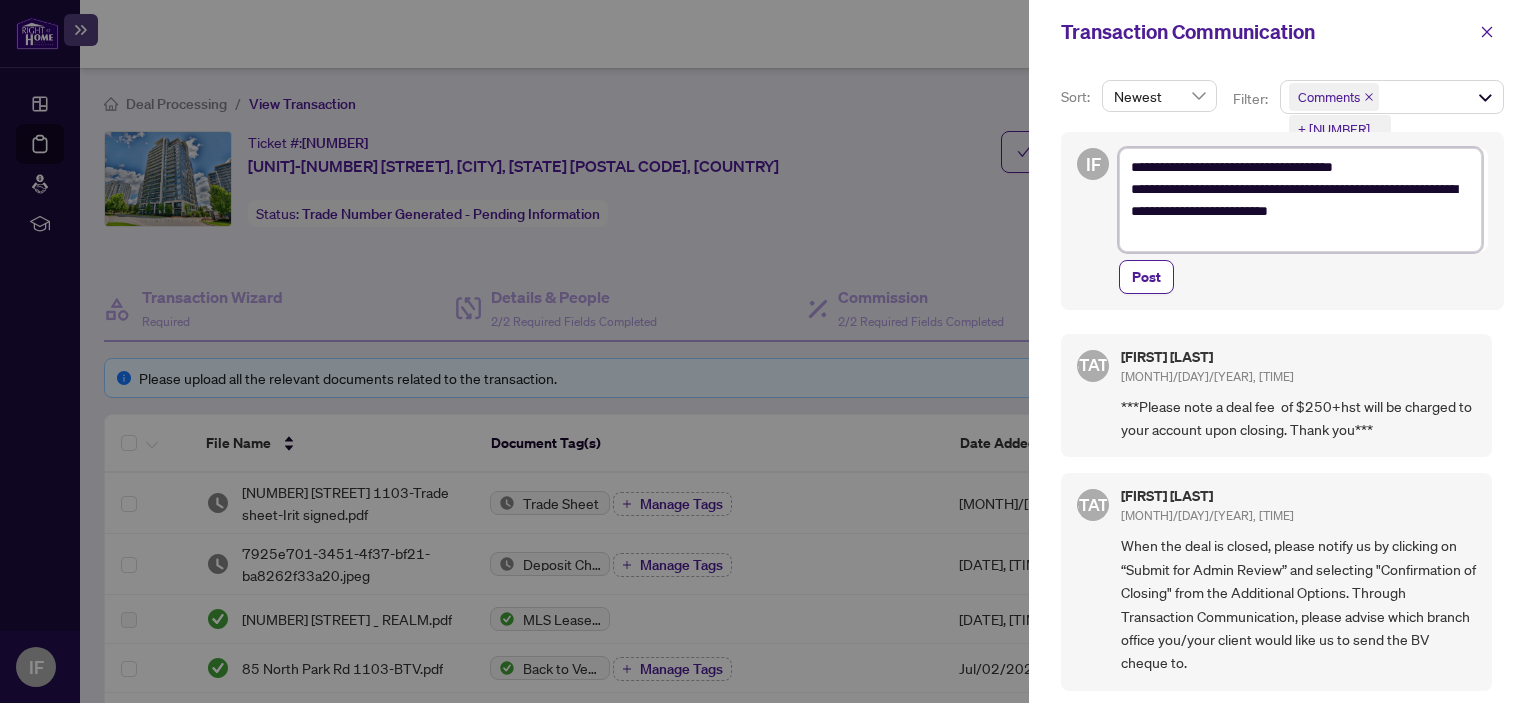 paste on "**********" 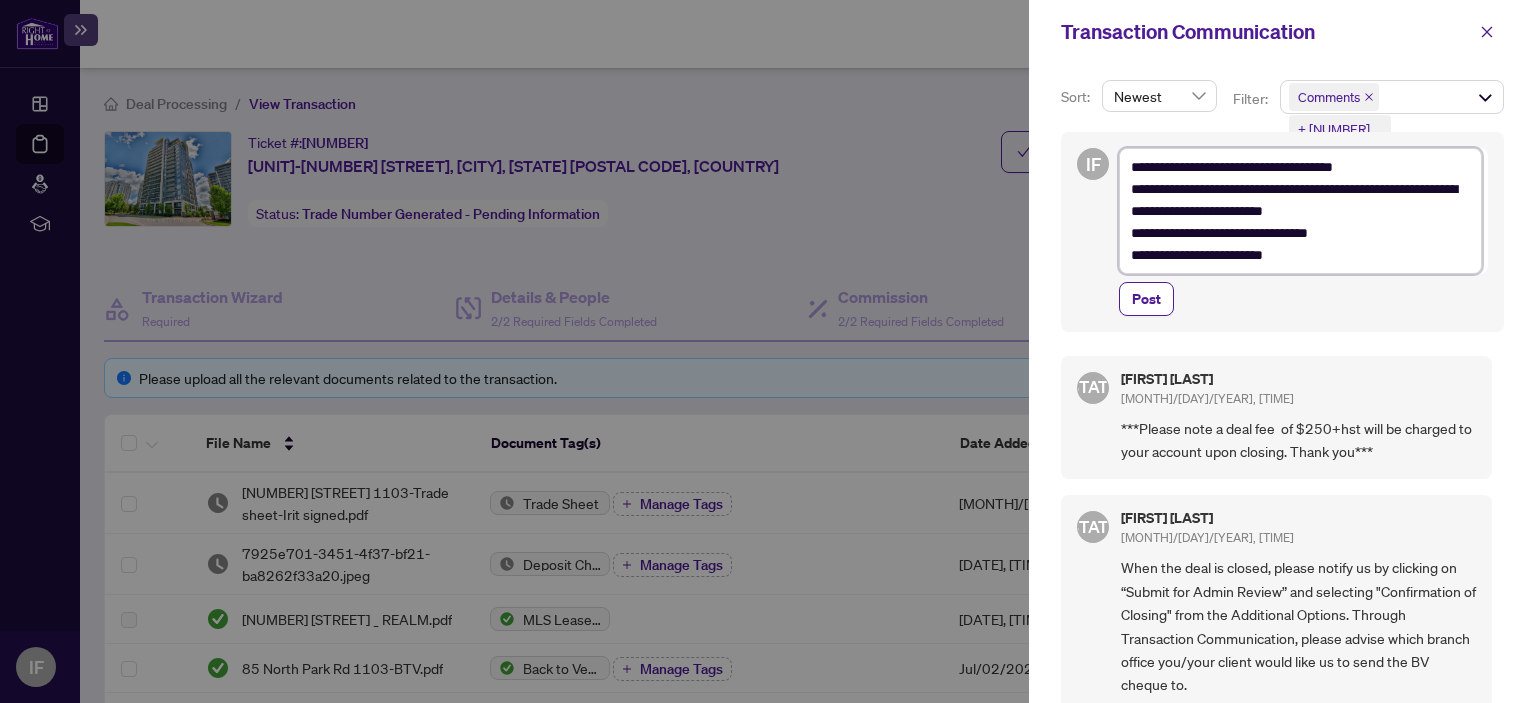 click on "**********" at bounding box center (1300, 211) 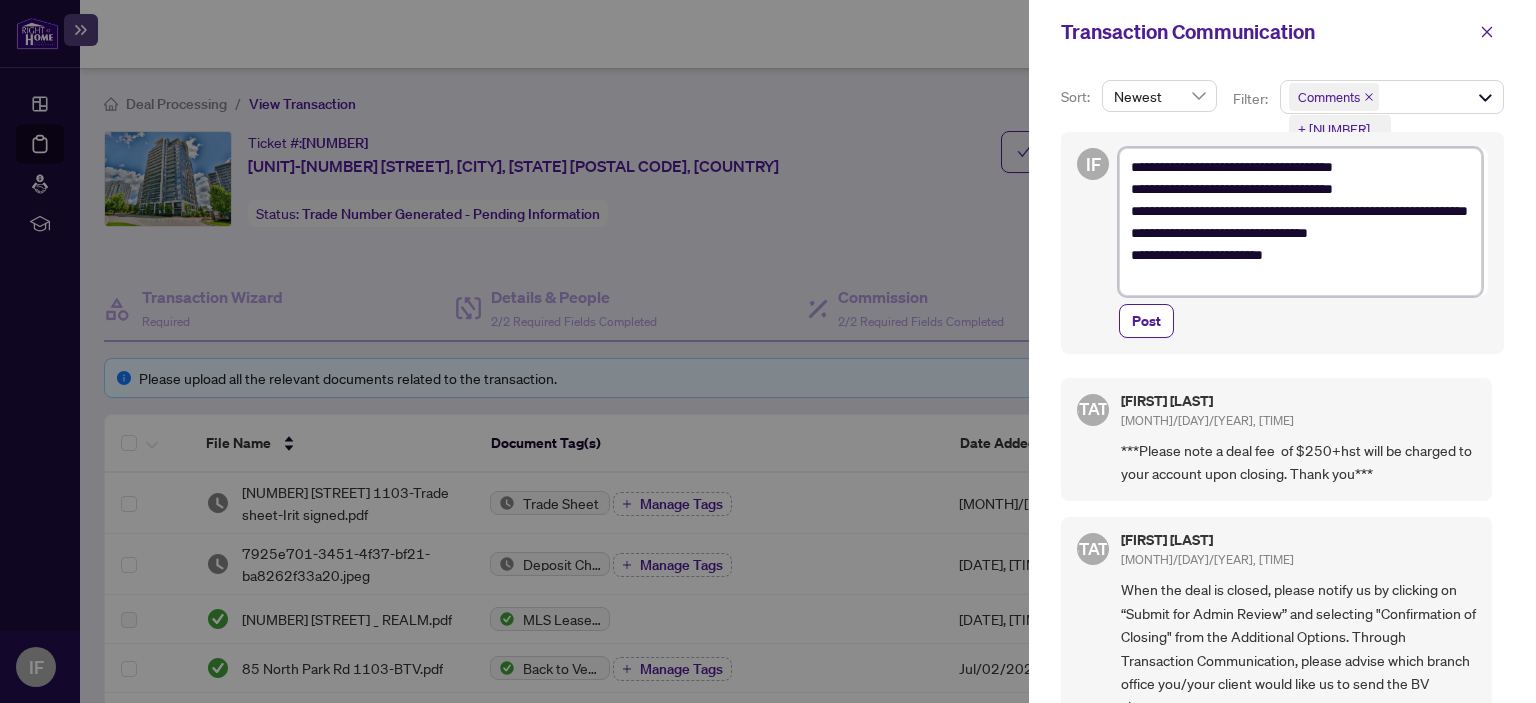 click on "**********" at bounding box center (1300, 222) 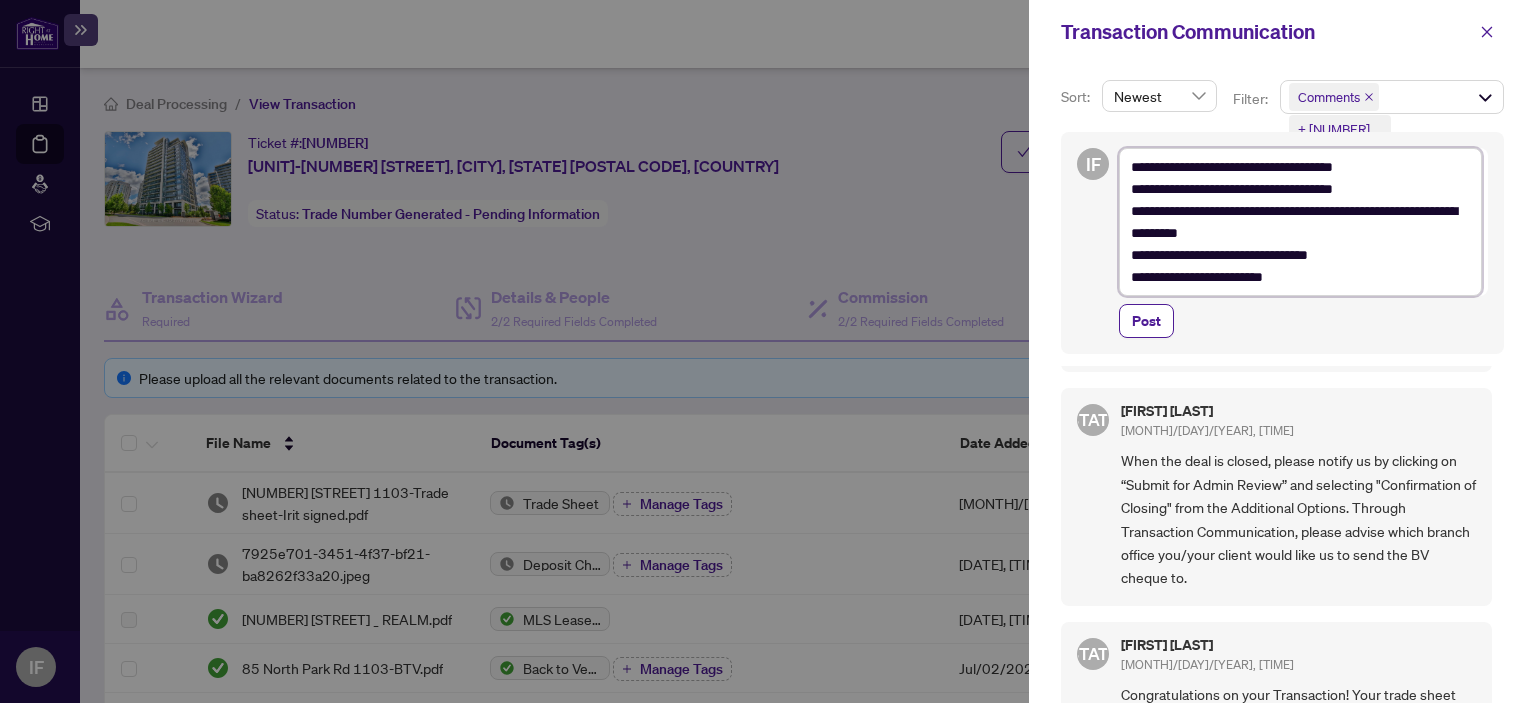 scroll, scrollTop: 100, scrollLeft: 0, axis: vertical 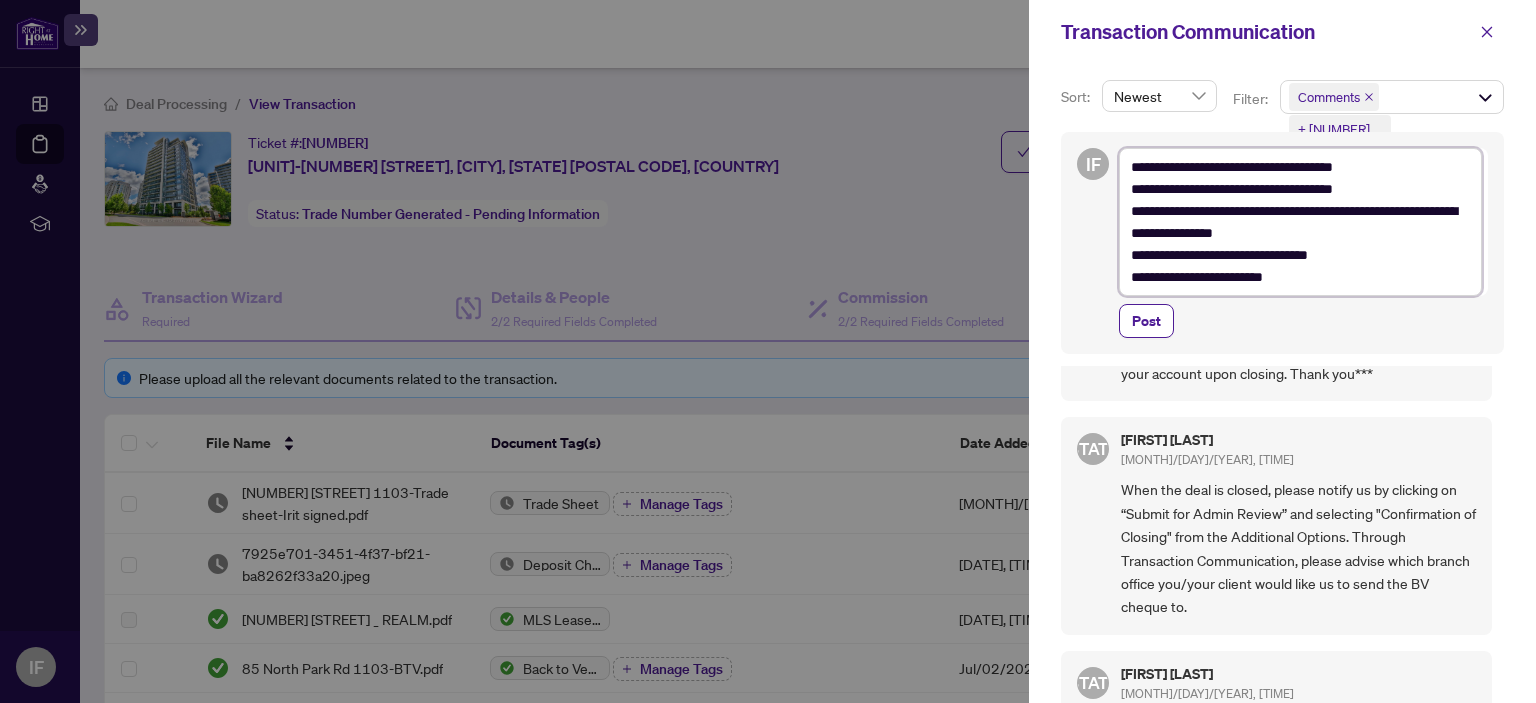 click on "**********" at bounding box center [1300, 222] 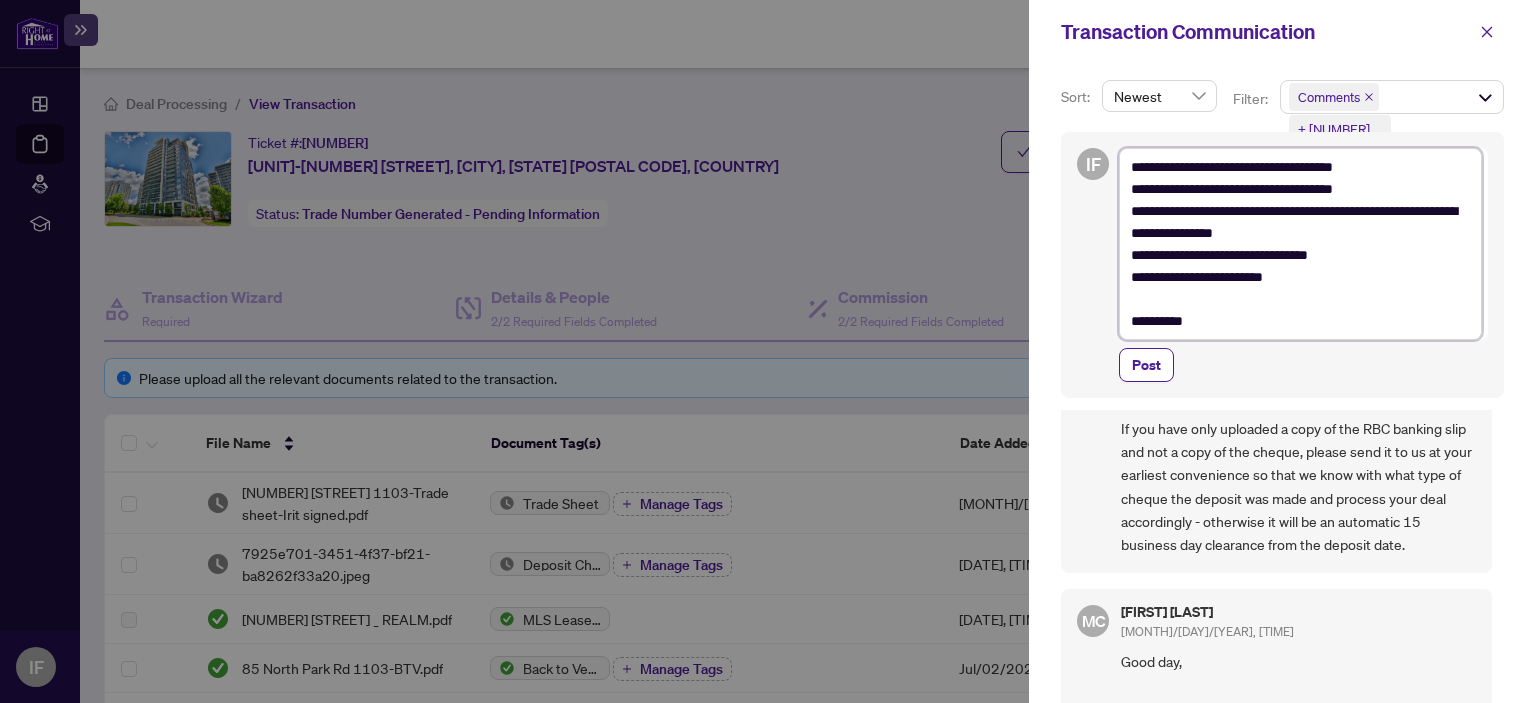 scroll, scrollTop: 900, scrollLeft: 0, axis: vertical 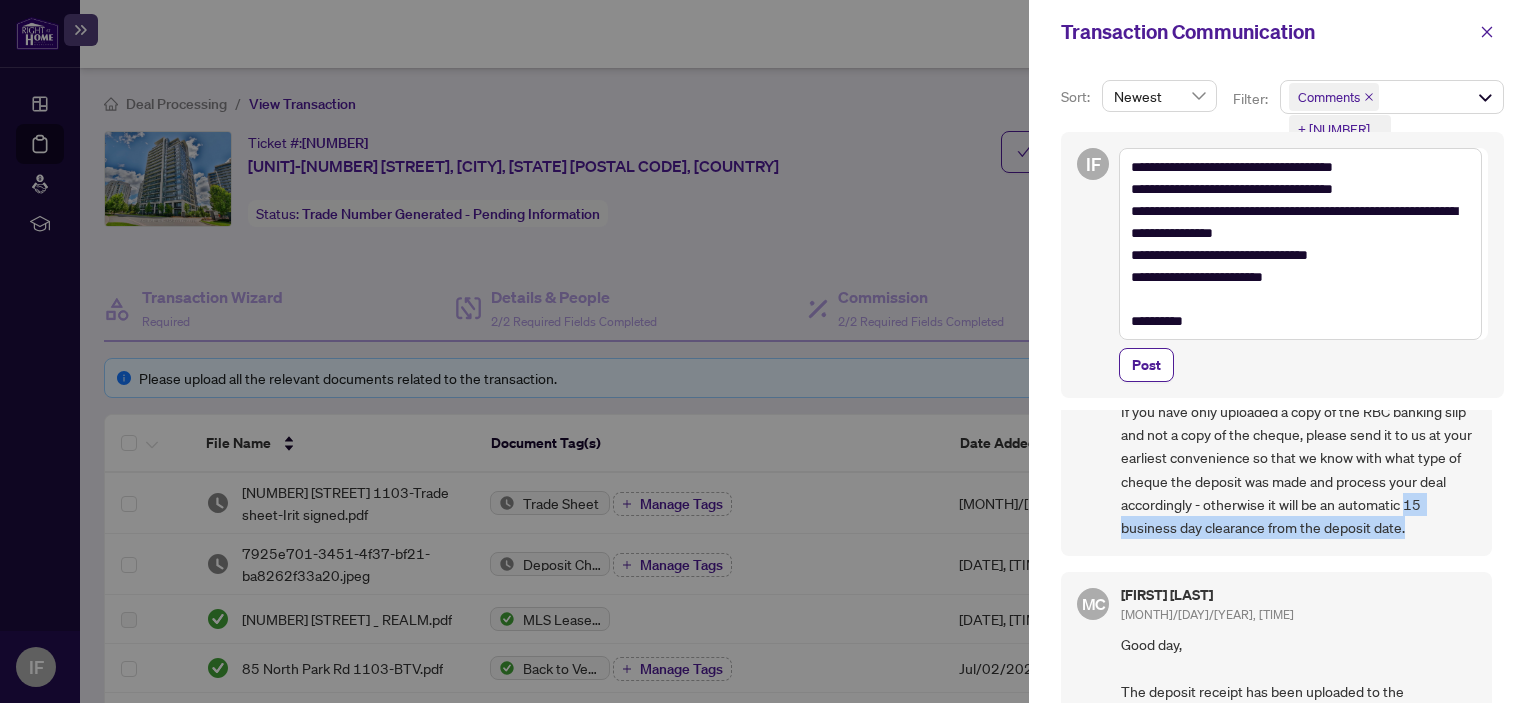 drag, startPoint x: 1436, startPoint y: 495, endPoint x: 1437, endPoint y: 513, distance: 18.027756 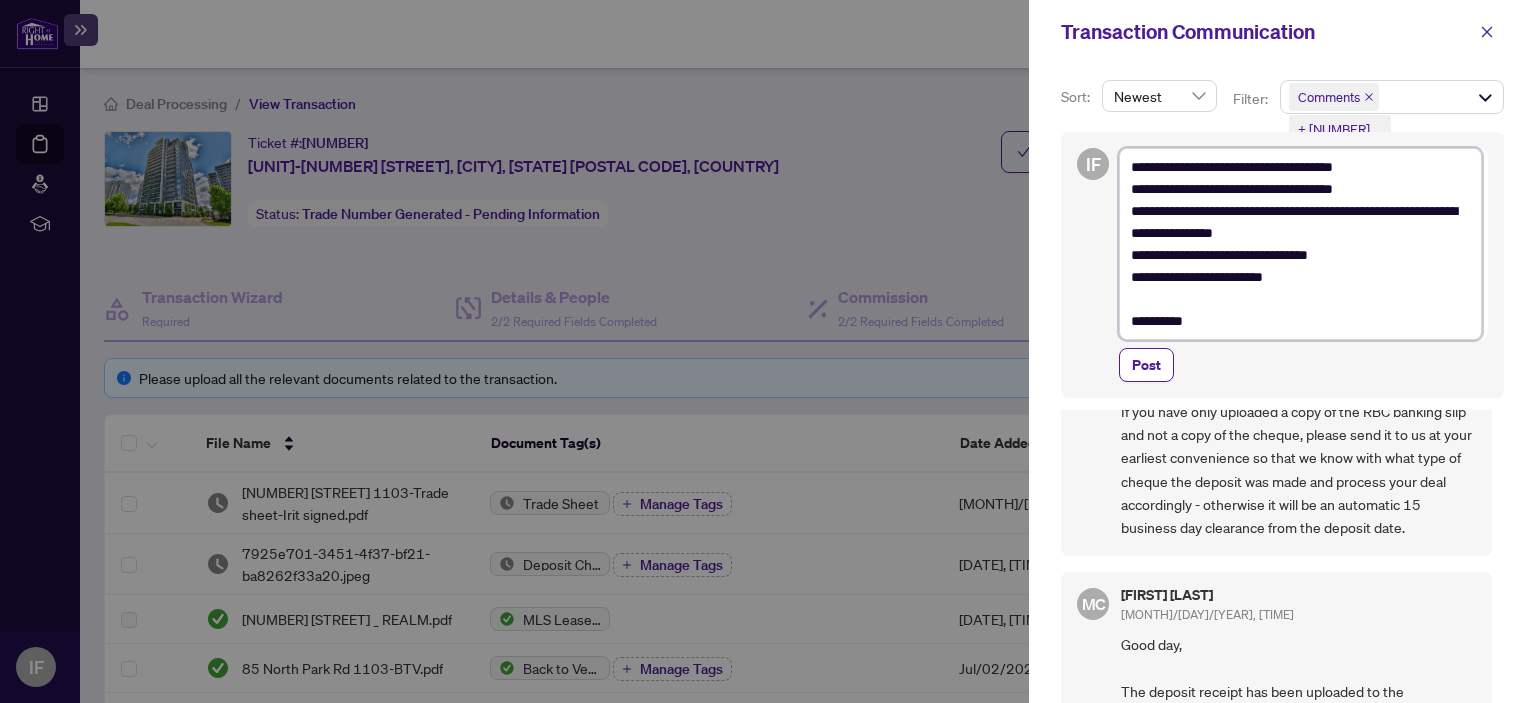 click on "**********" at bounding box center [1300, 244] 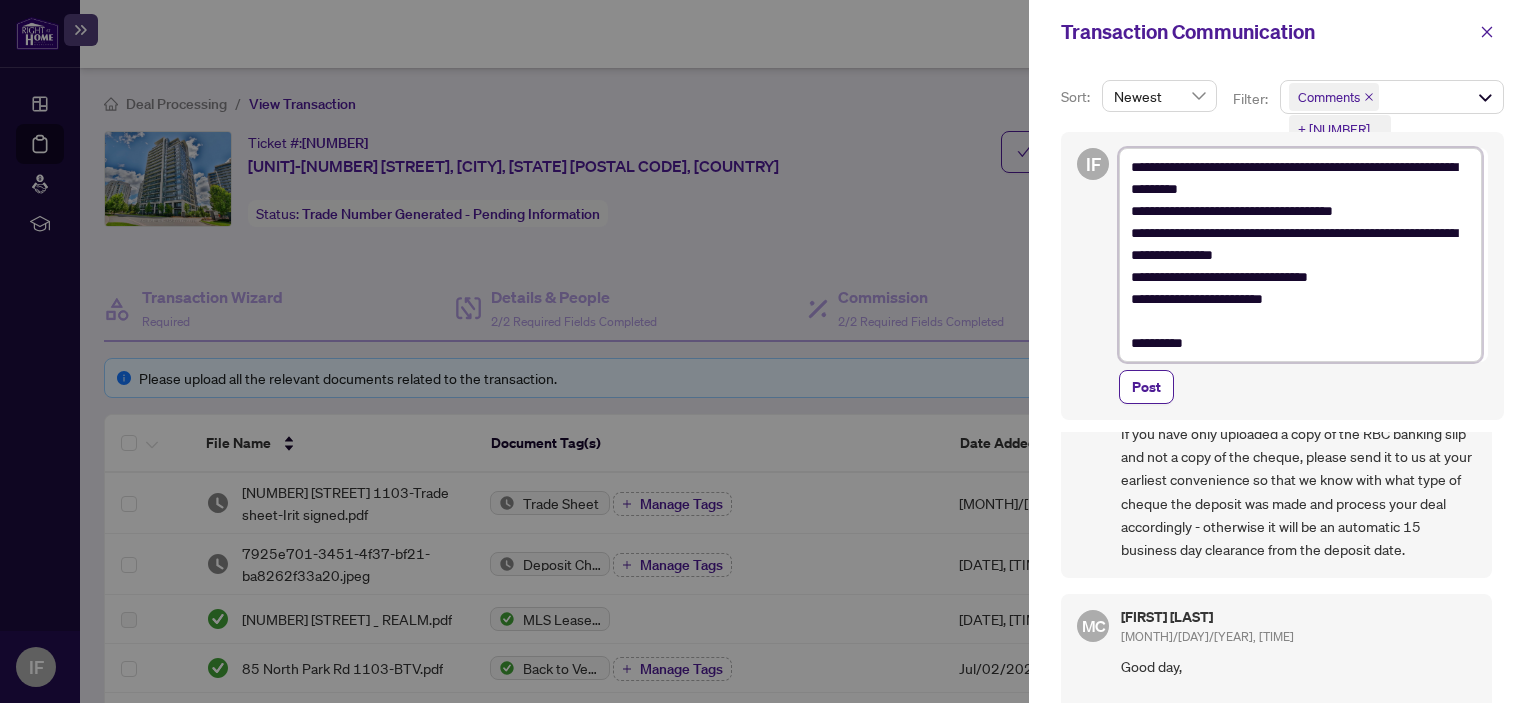 paste on "**********" 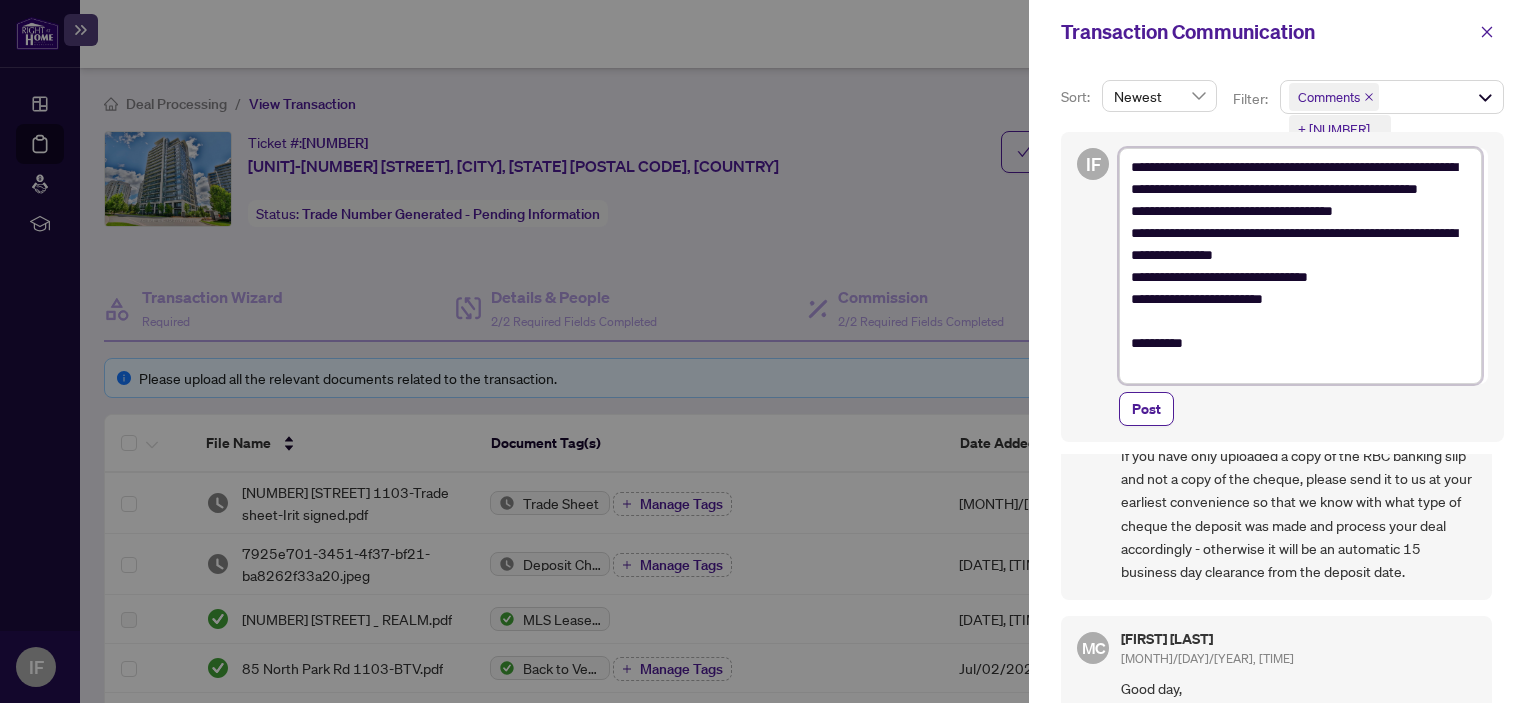 paste on "**" 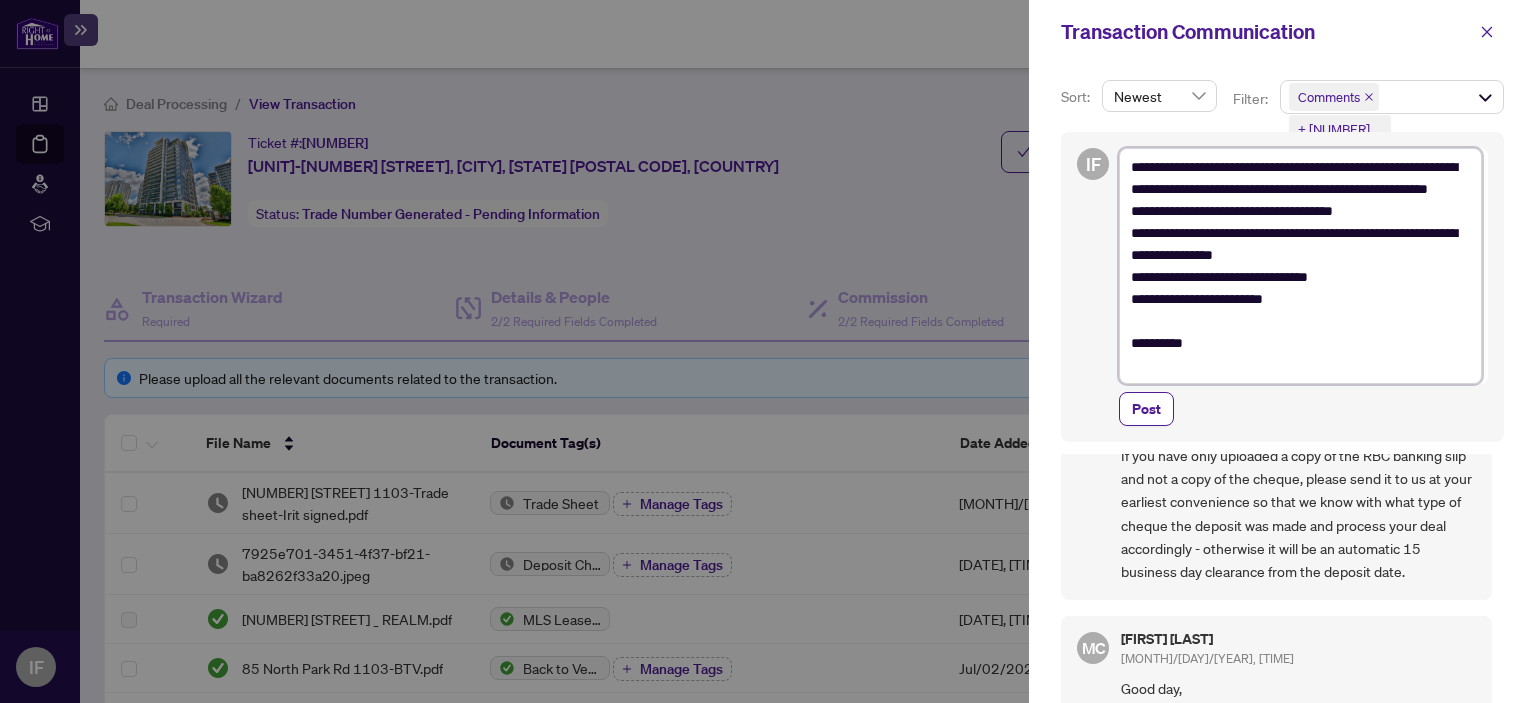 drag, startPoint x: 1245, startPoint y: 211, endPoint x: 1212, endPoint y: 216, distance: 33.37664 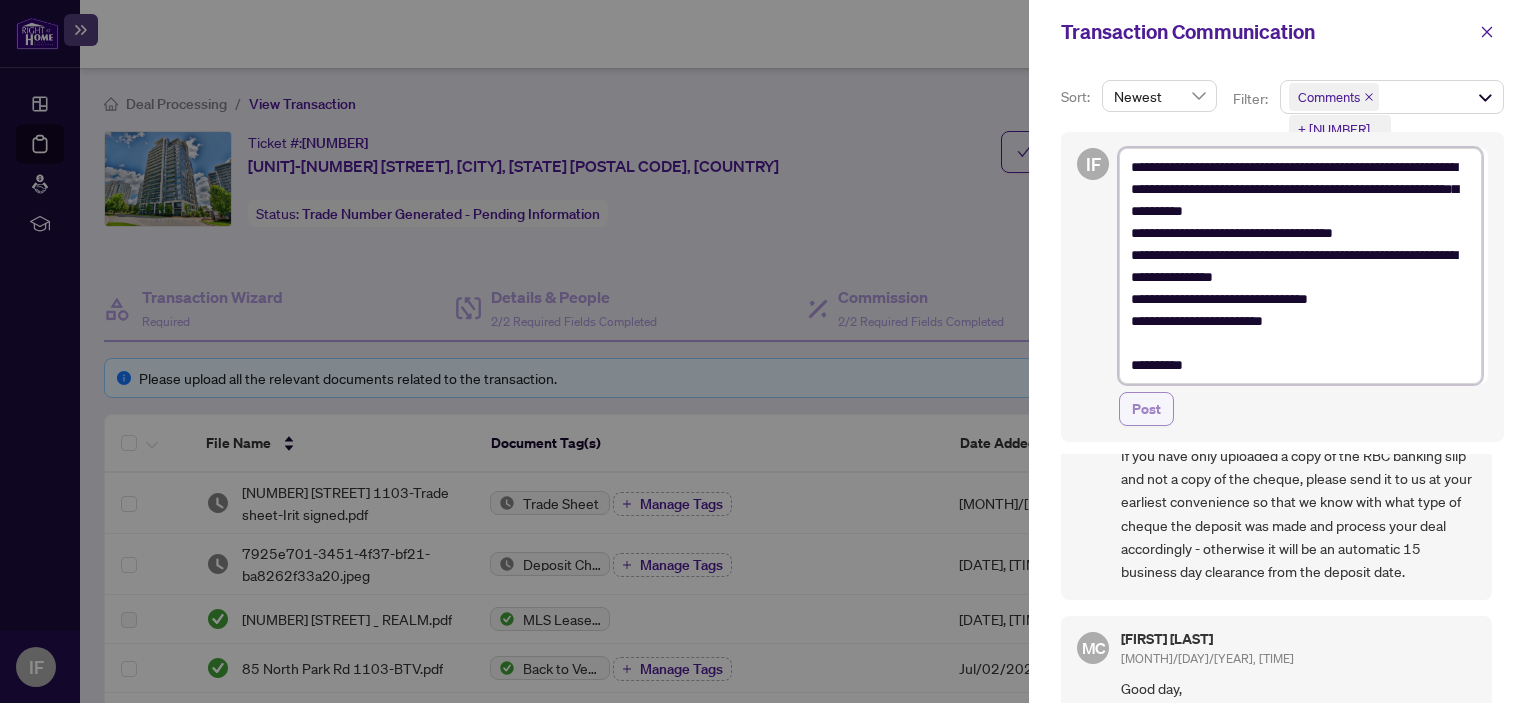 type on "**********" 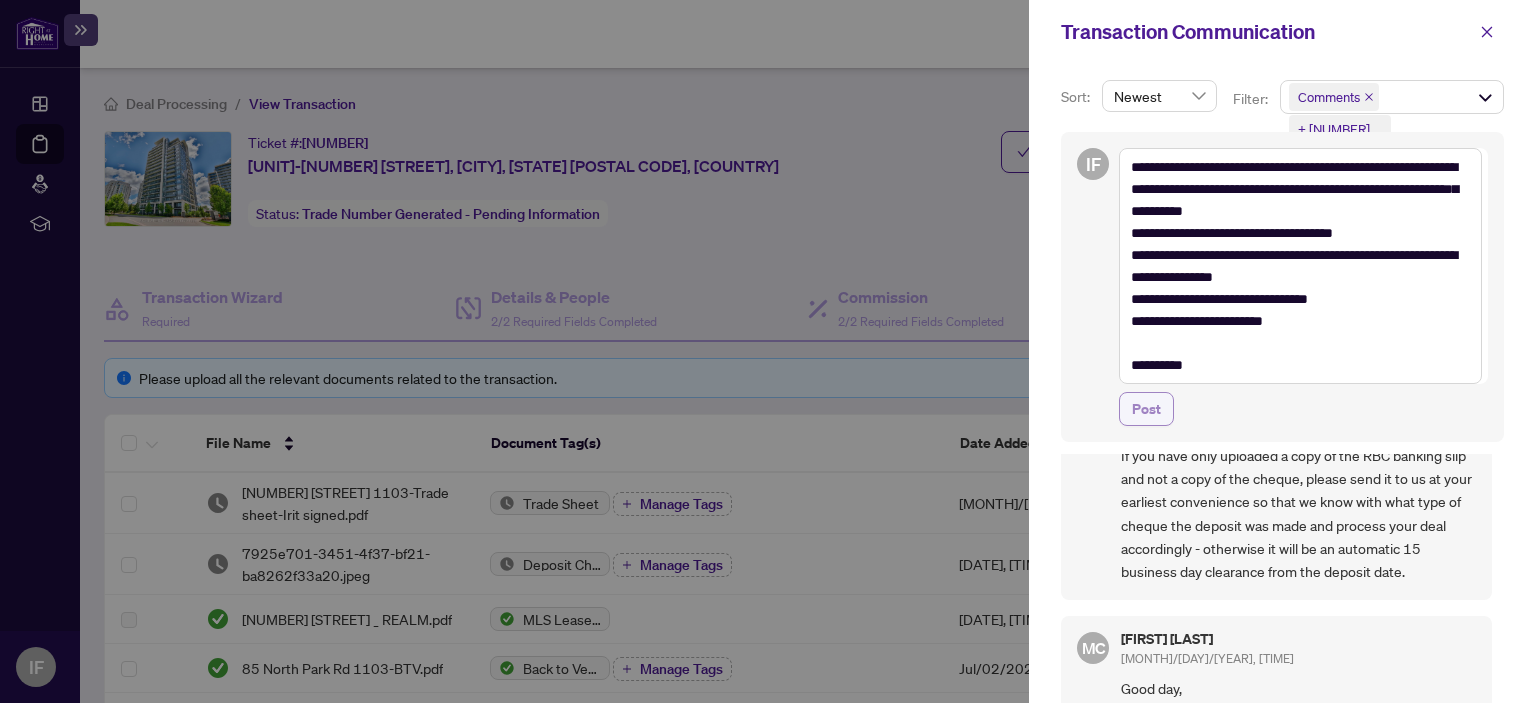 click on "Post" at bounding box center [1146, 409] 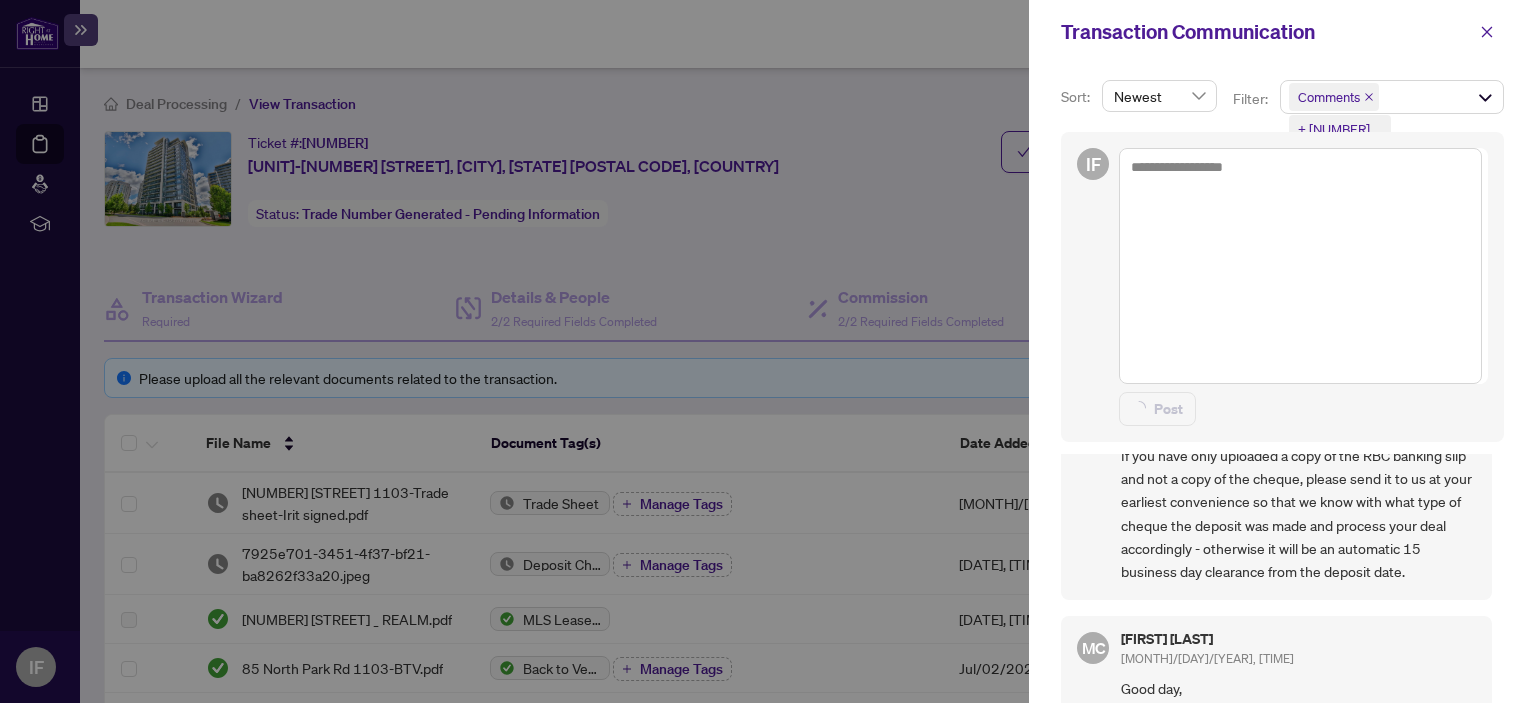 scroll, scrollTop: 0, scrollLeft: 0, axis: both 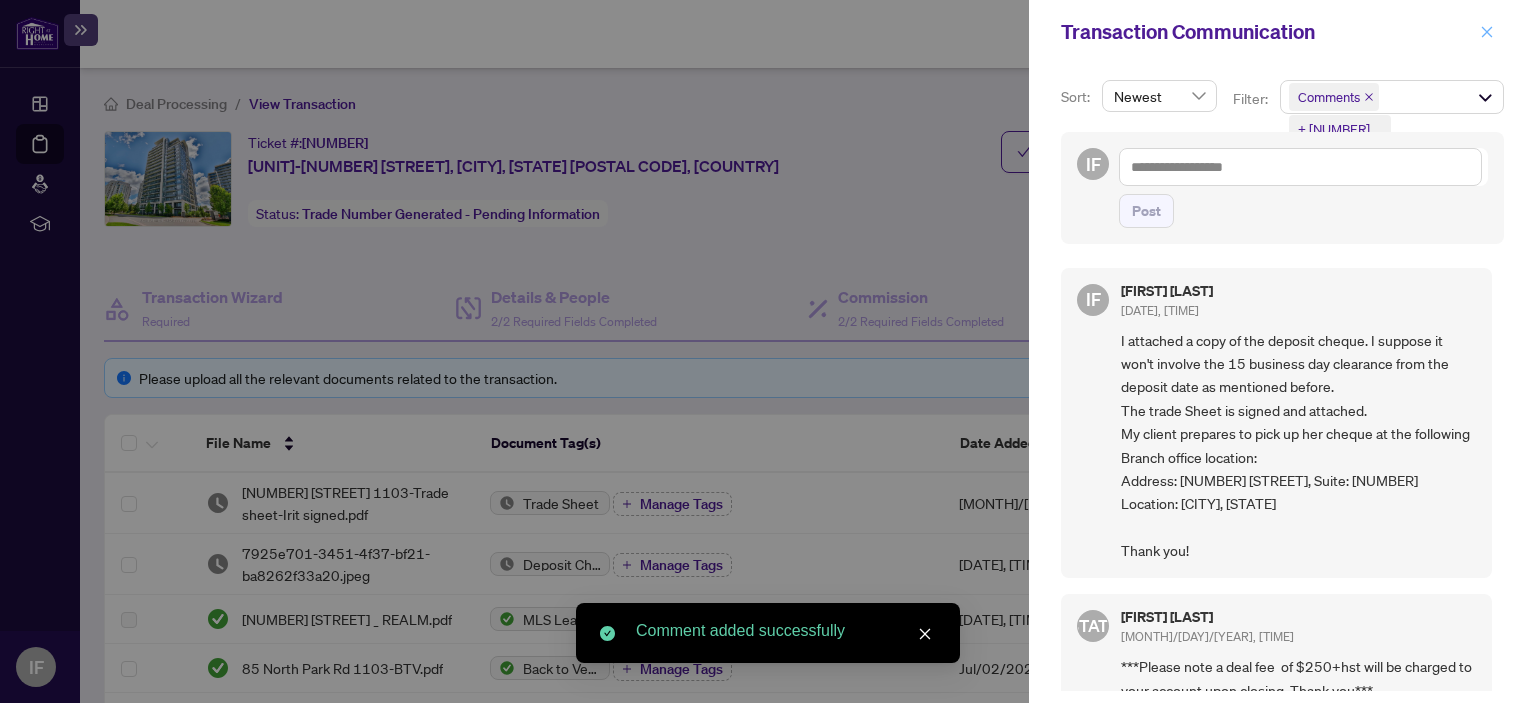click at bounding box center [1487, 31] 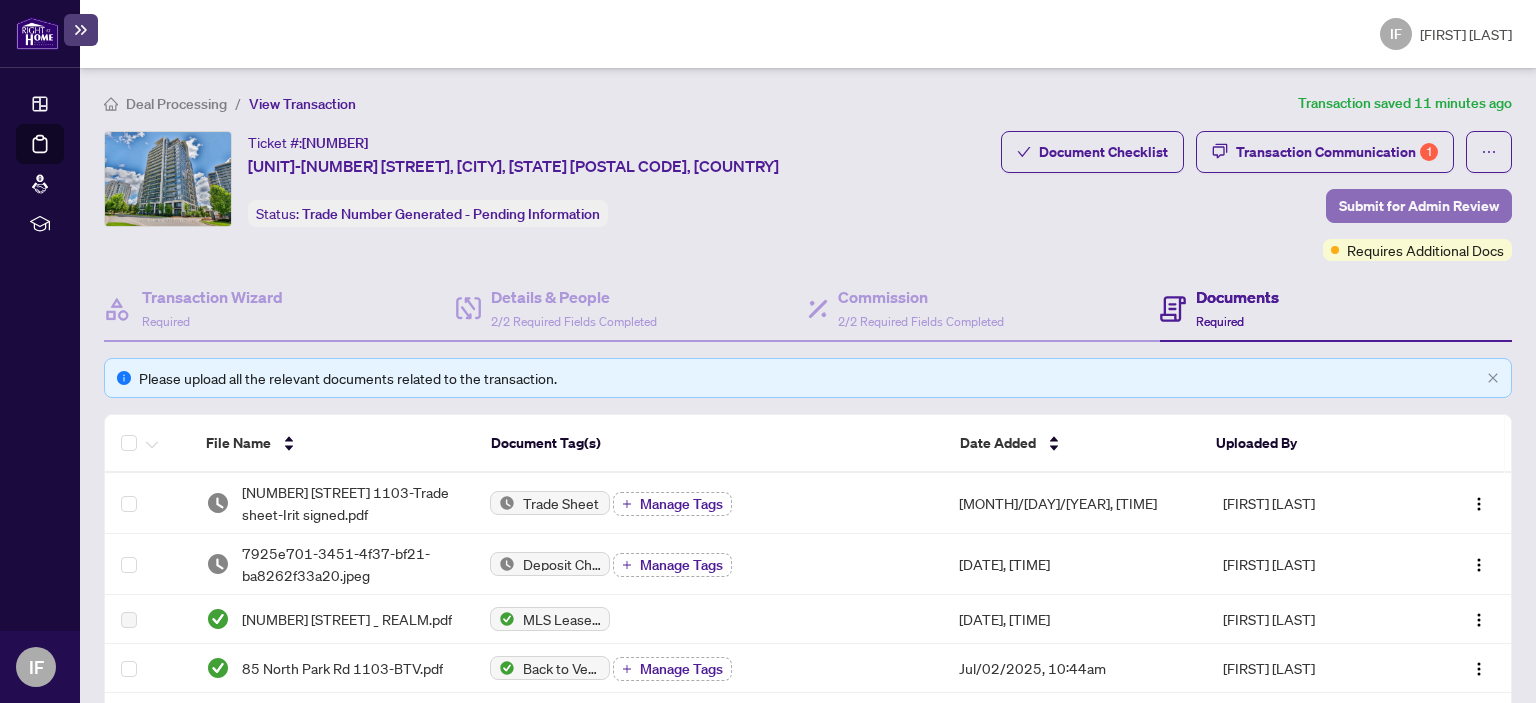 click on "Submit for Admin Review" at bounding box center [1419, 206] 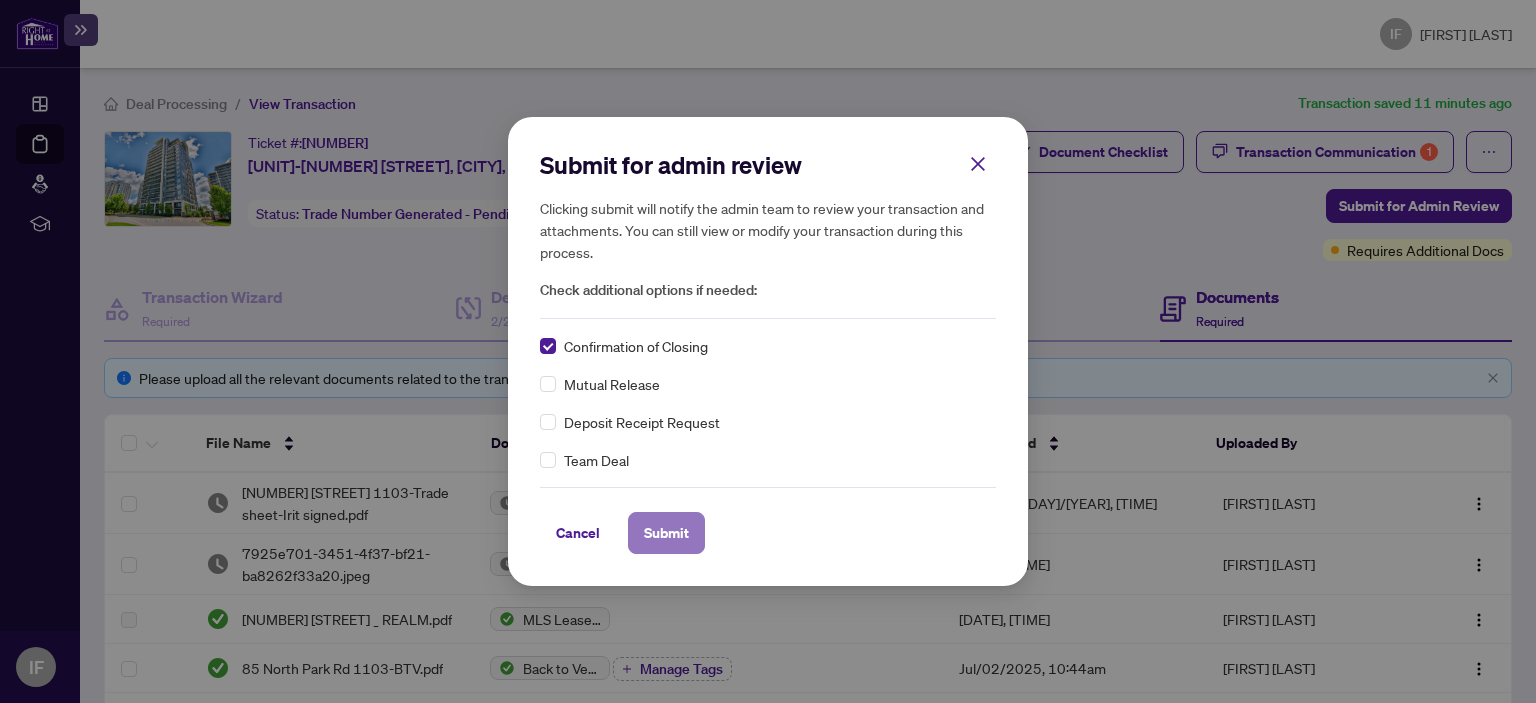 click on "Submit" at bounding box center (0, 0) 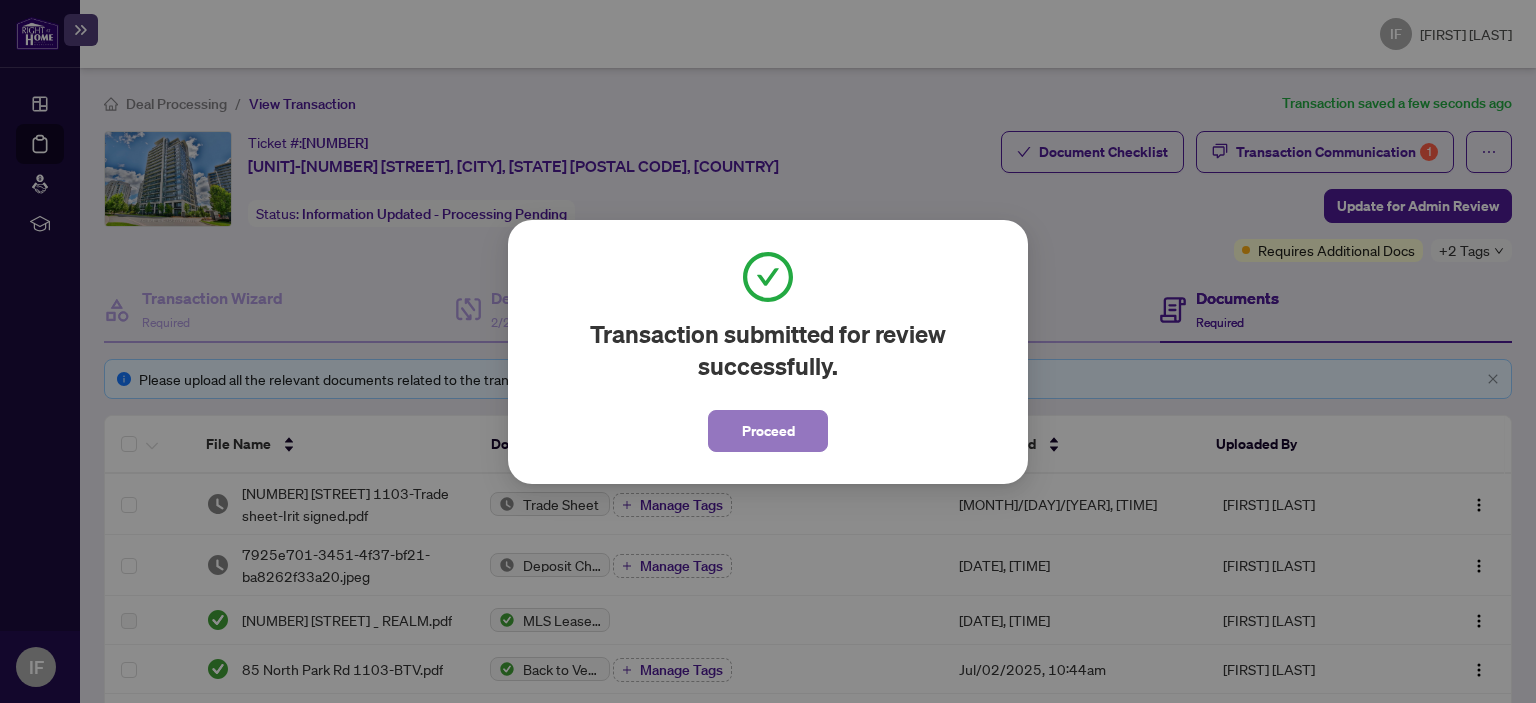 click on "Proceed" at bounding box center (768, 431) 